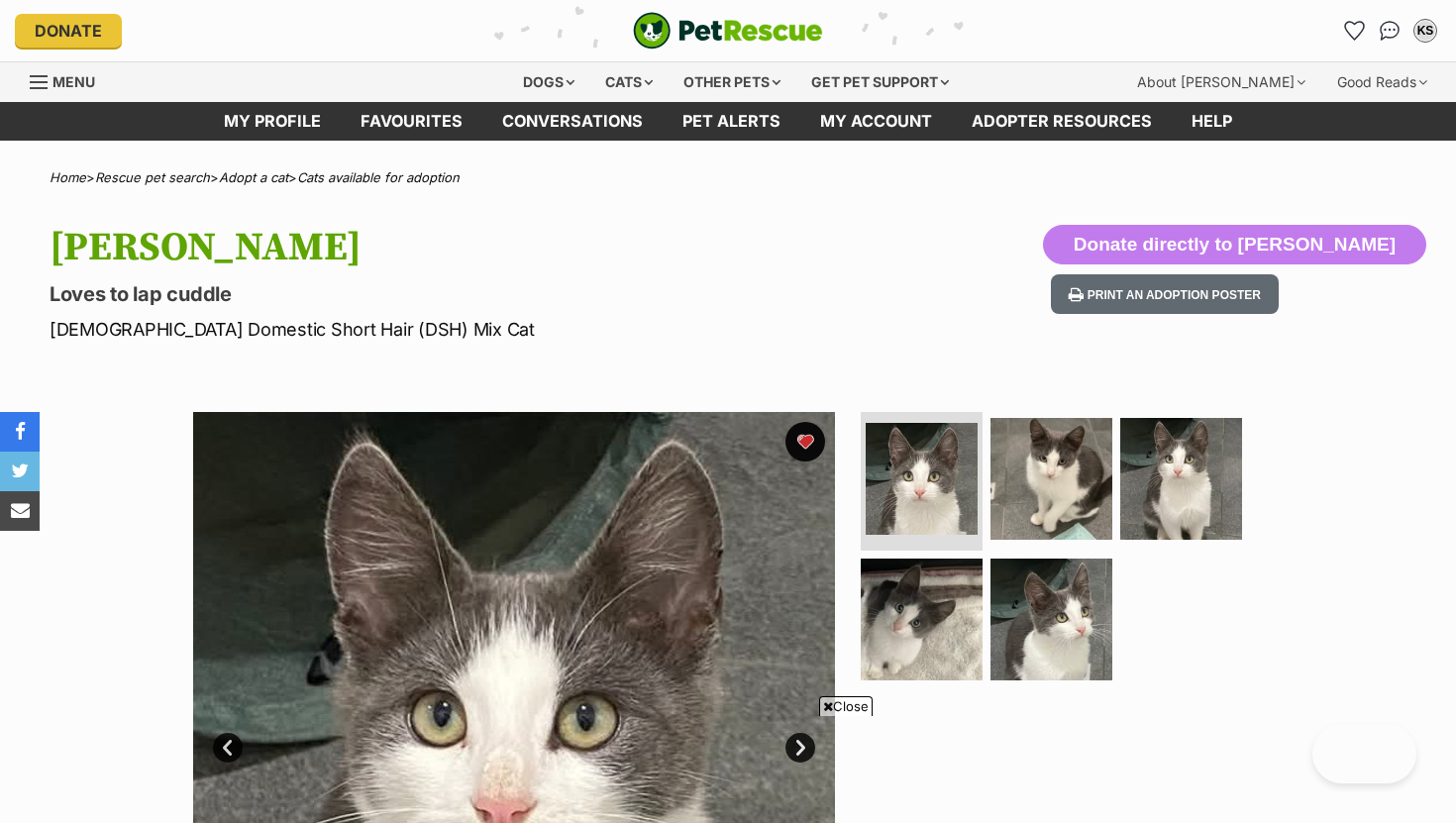scroll, scrollTop: 1370, scrollLeft: 0, axis: vertical 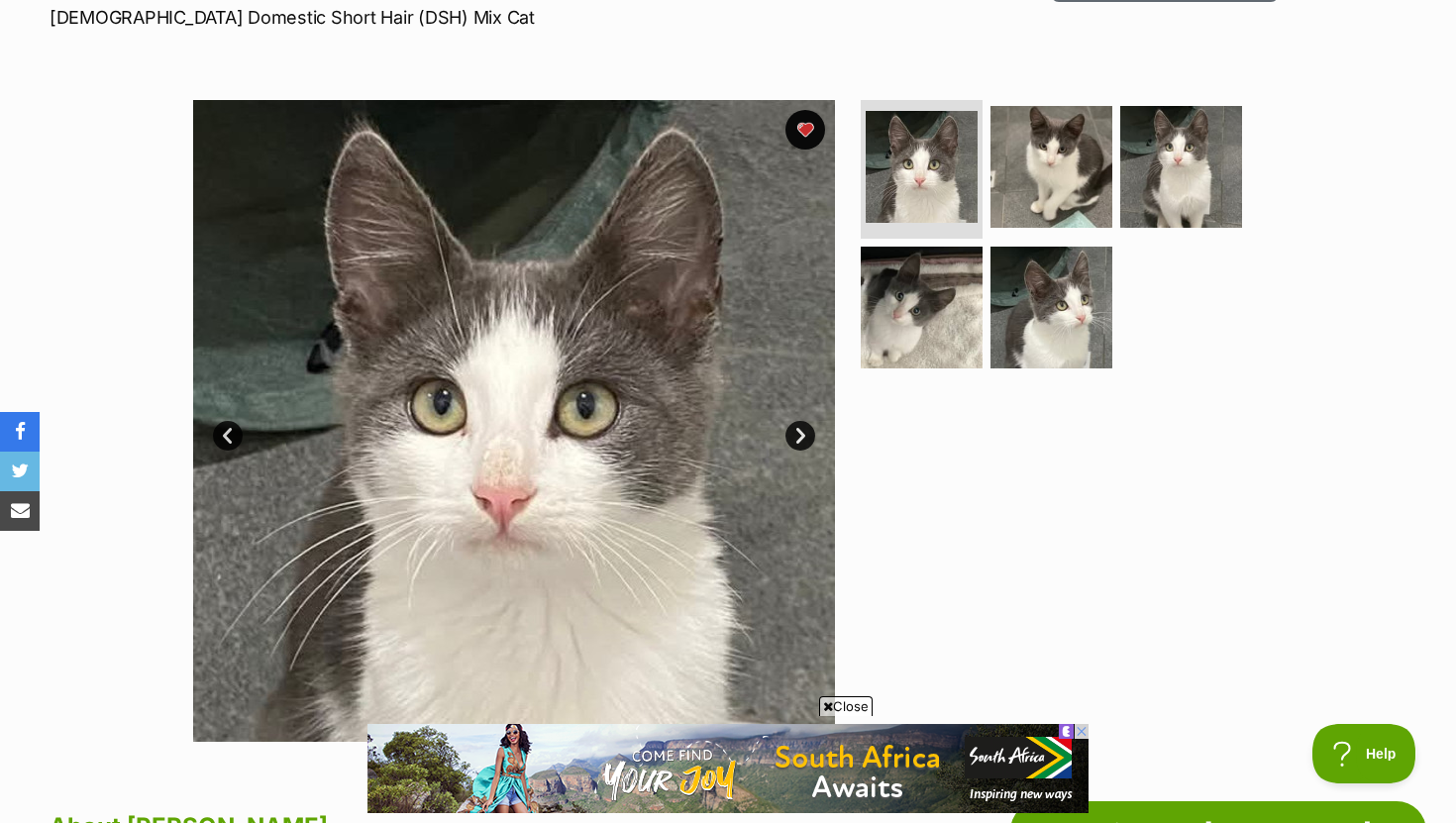 click on "✕" at bounding box center (1082, 731) 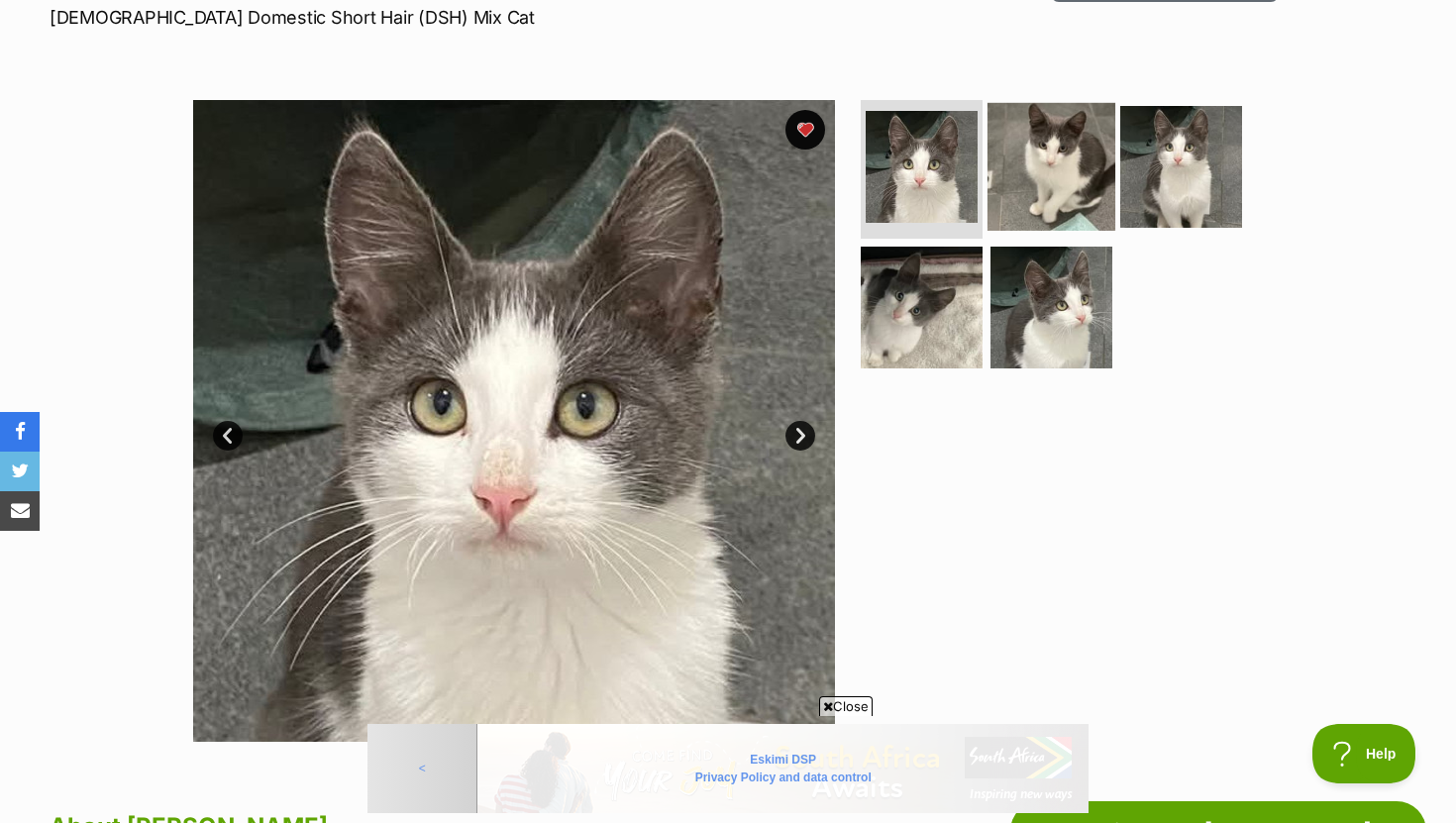 click at bounding box center [1051, 166] 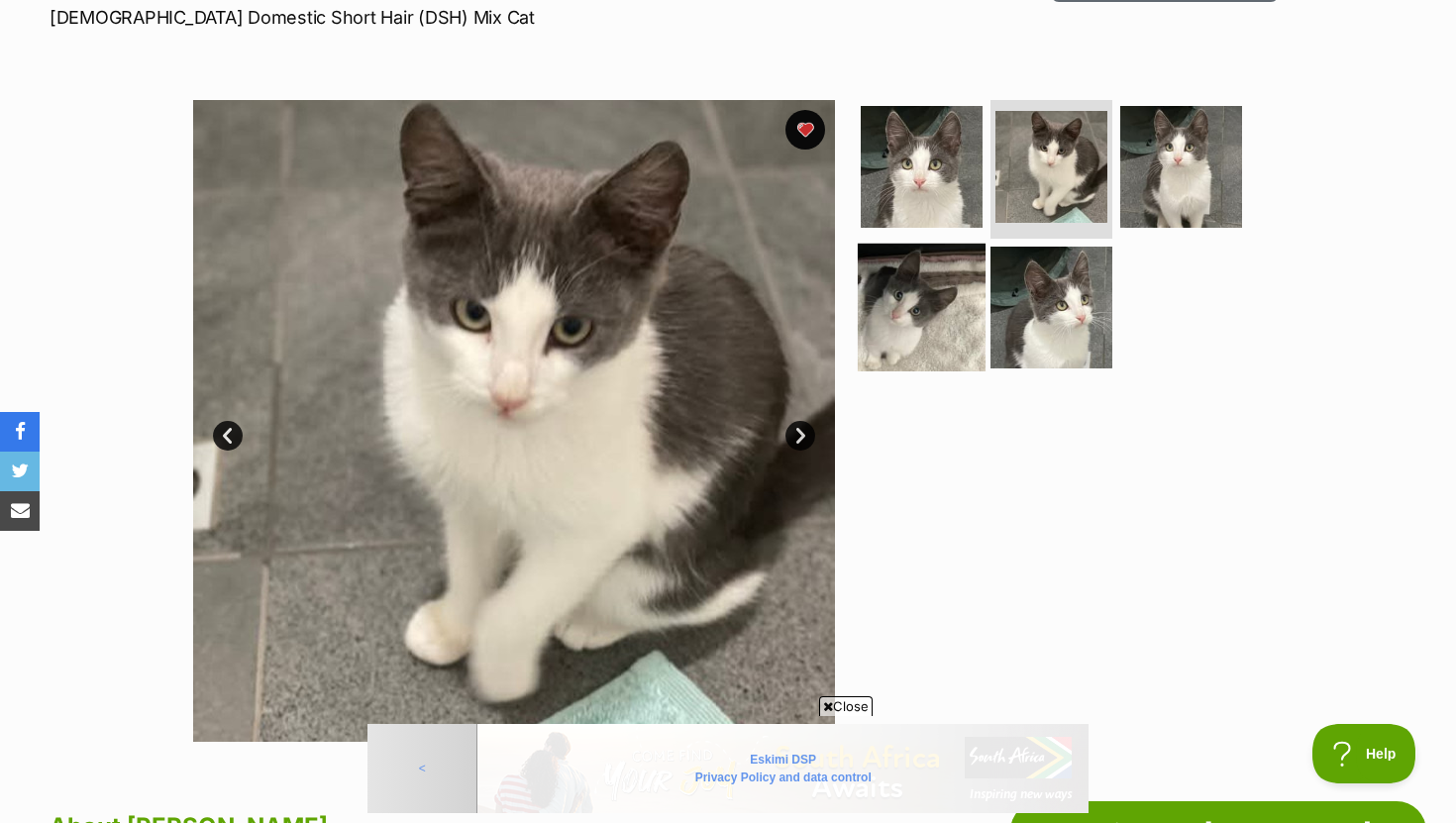 click at bounding box center (921, 306) 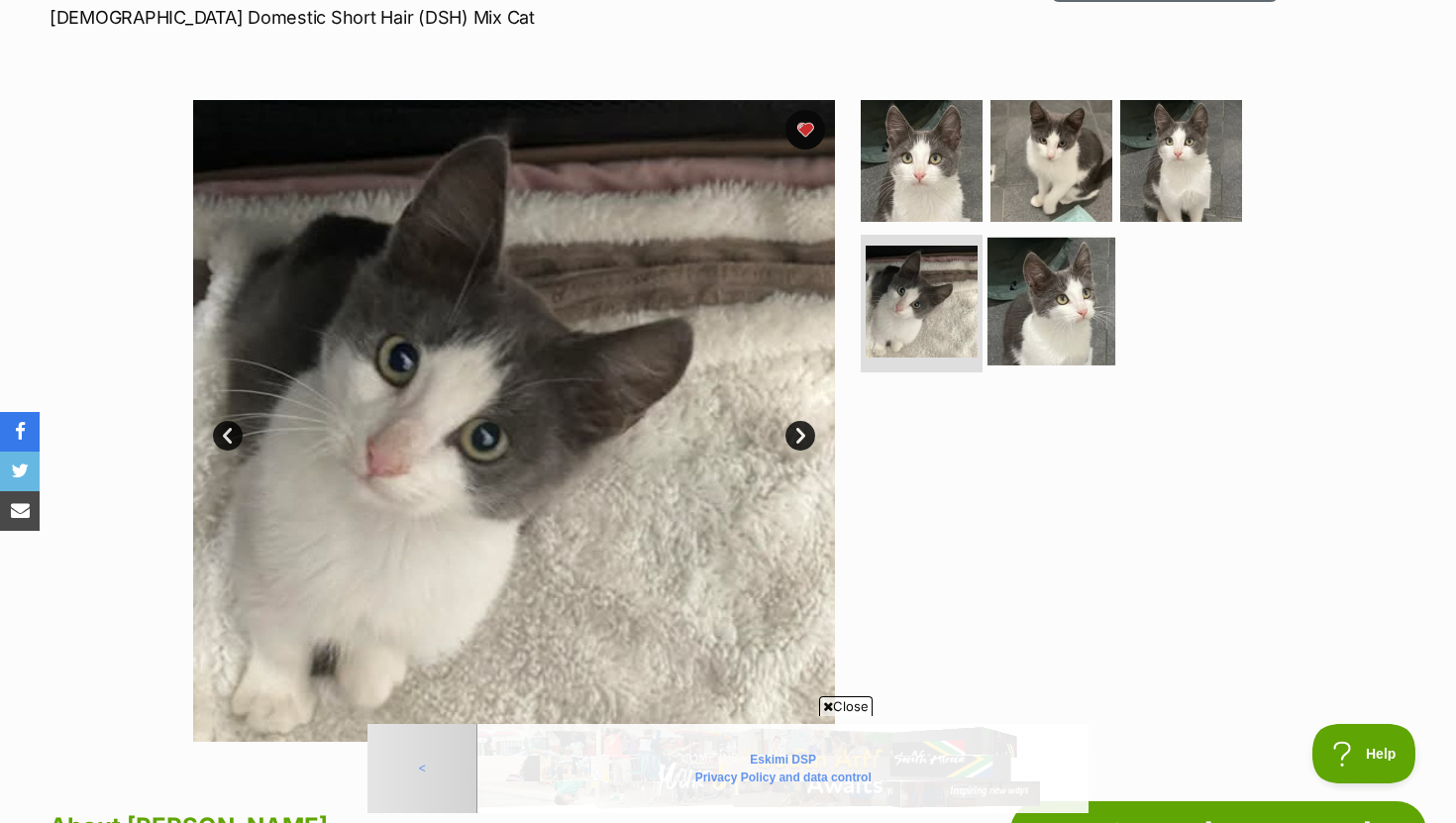 click at bounding box center [1051, 300] 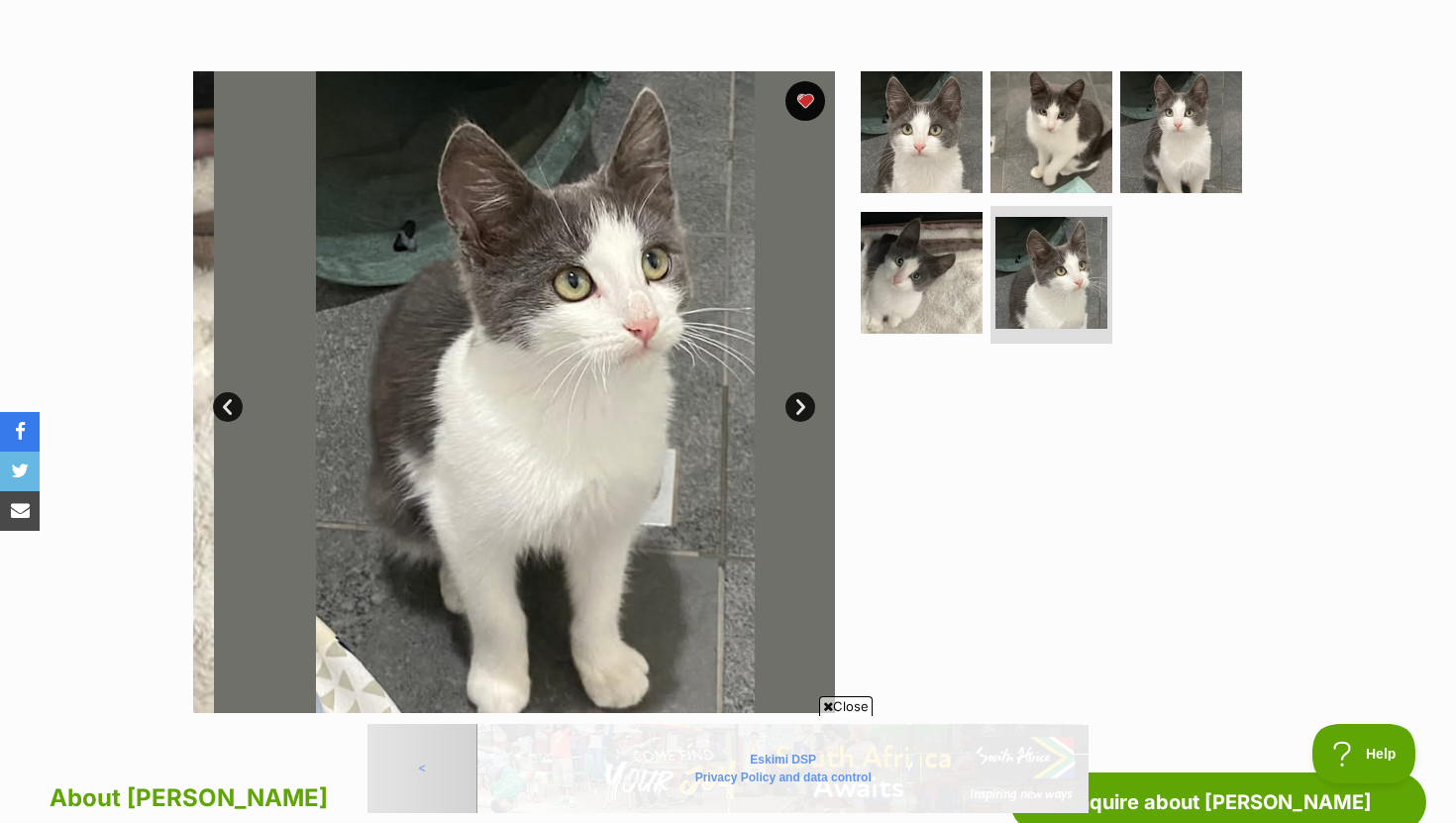 scroll, scrollTop: 347, scrollLeft: 0, axis: vertical 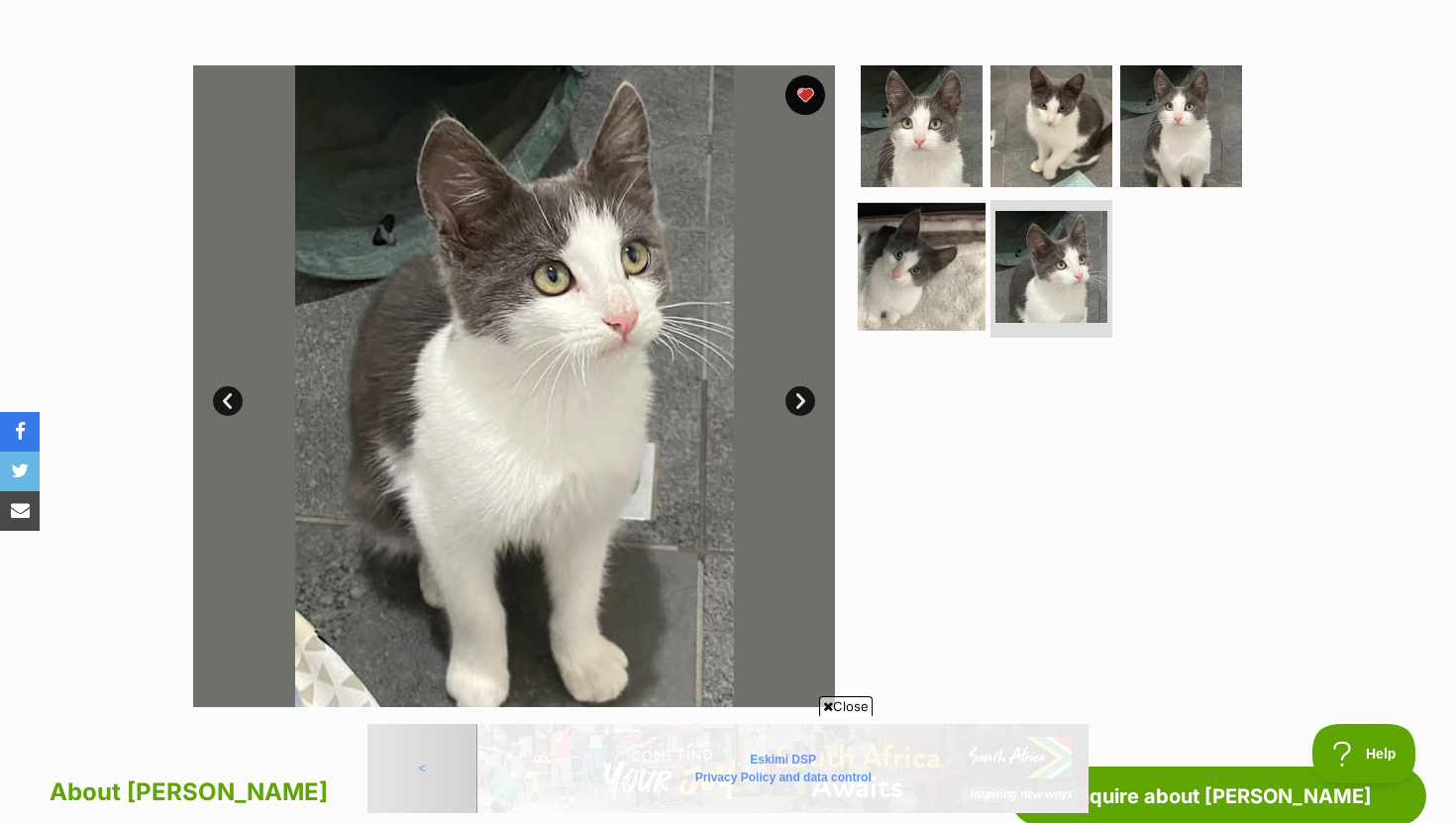 click at bounding box center (921, 265) 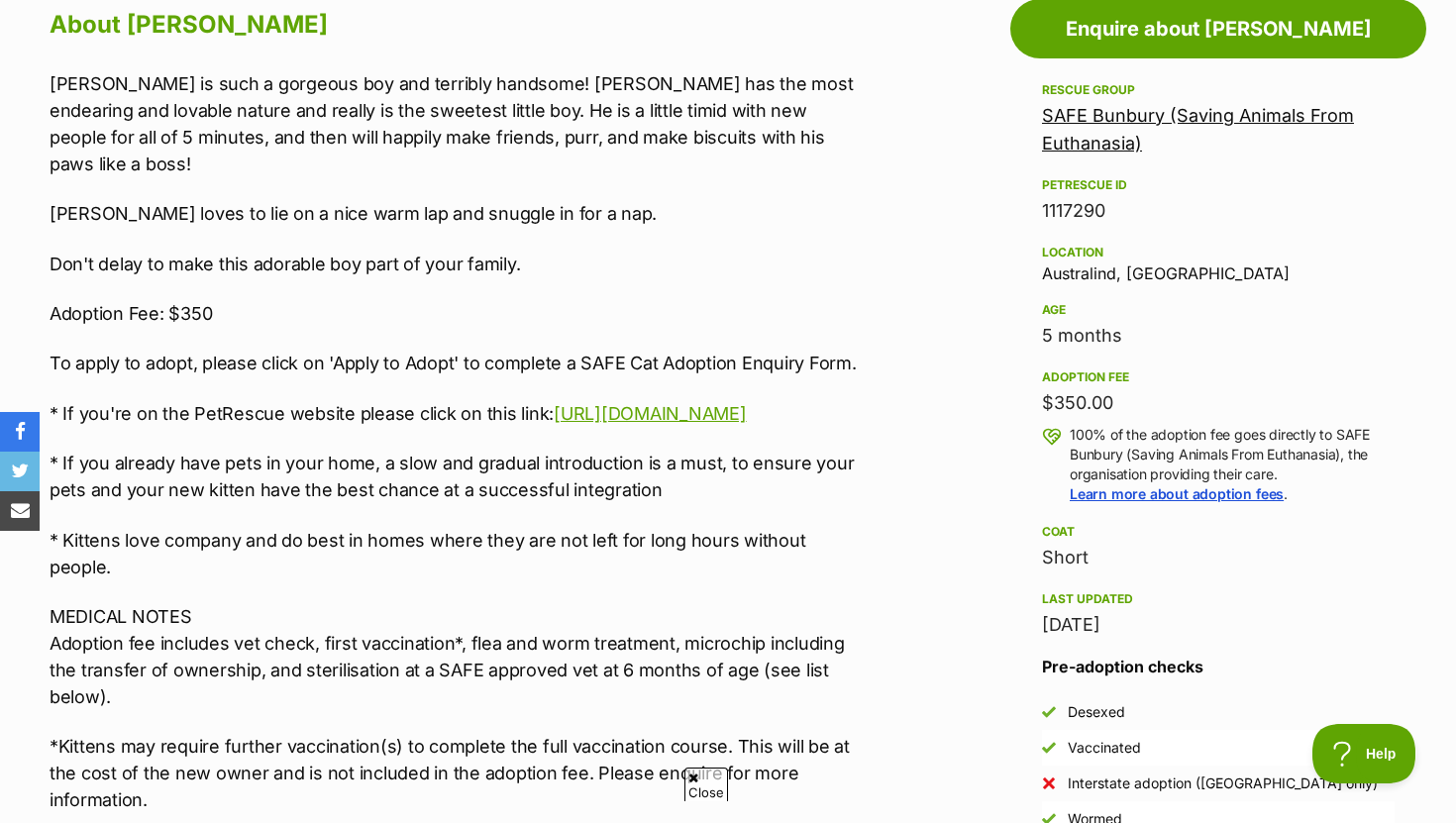 scroll, scrollTop: 0, scrollLeft: 0, axis: both 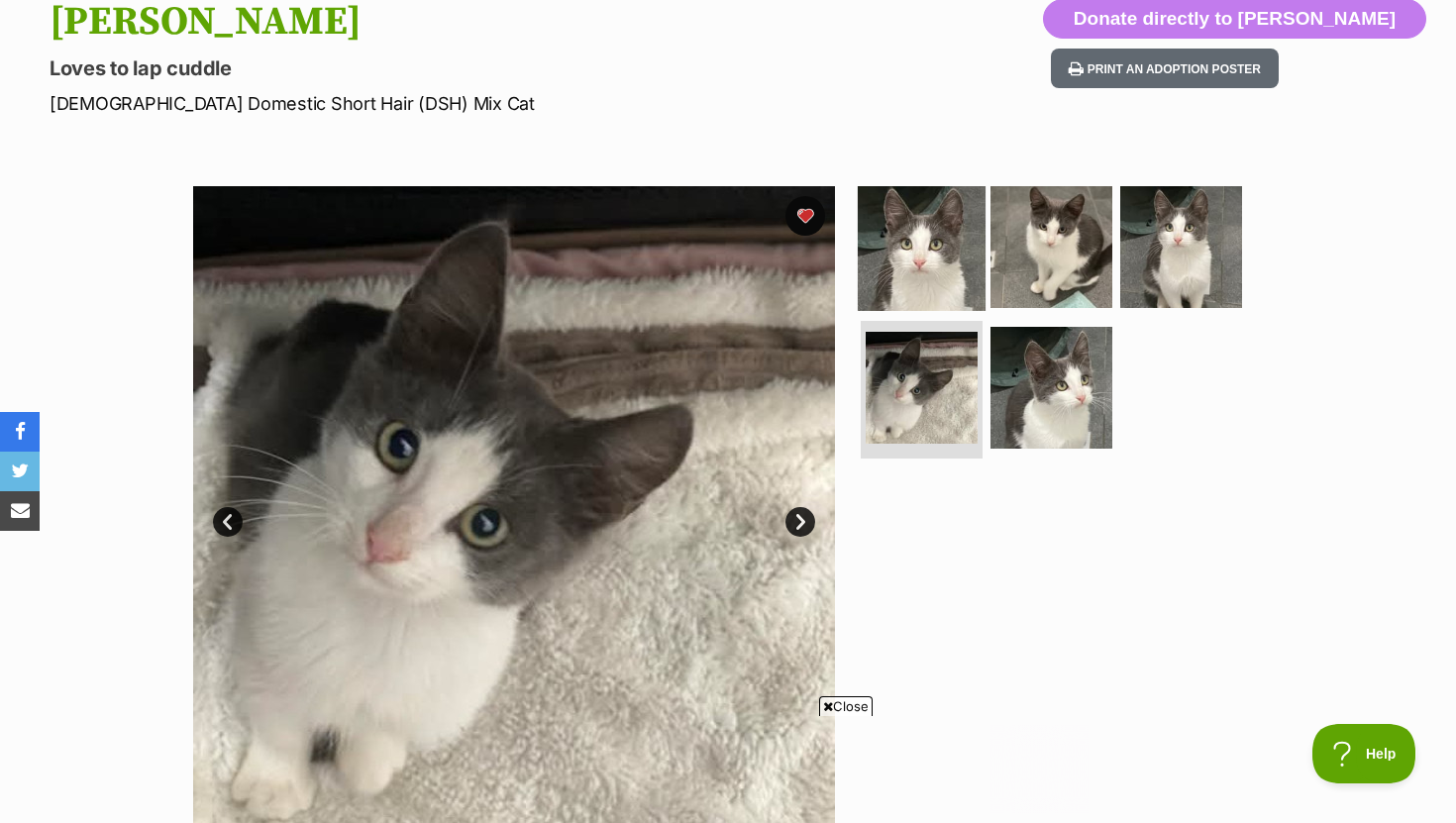 click at bounding box center (921, 247) 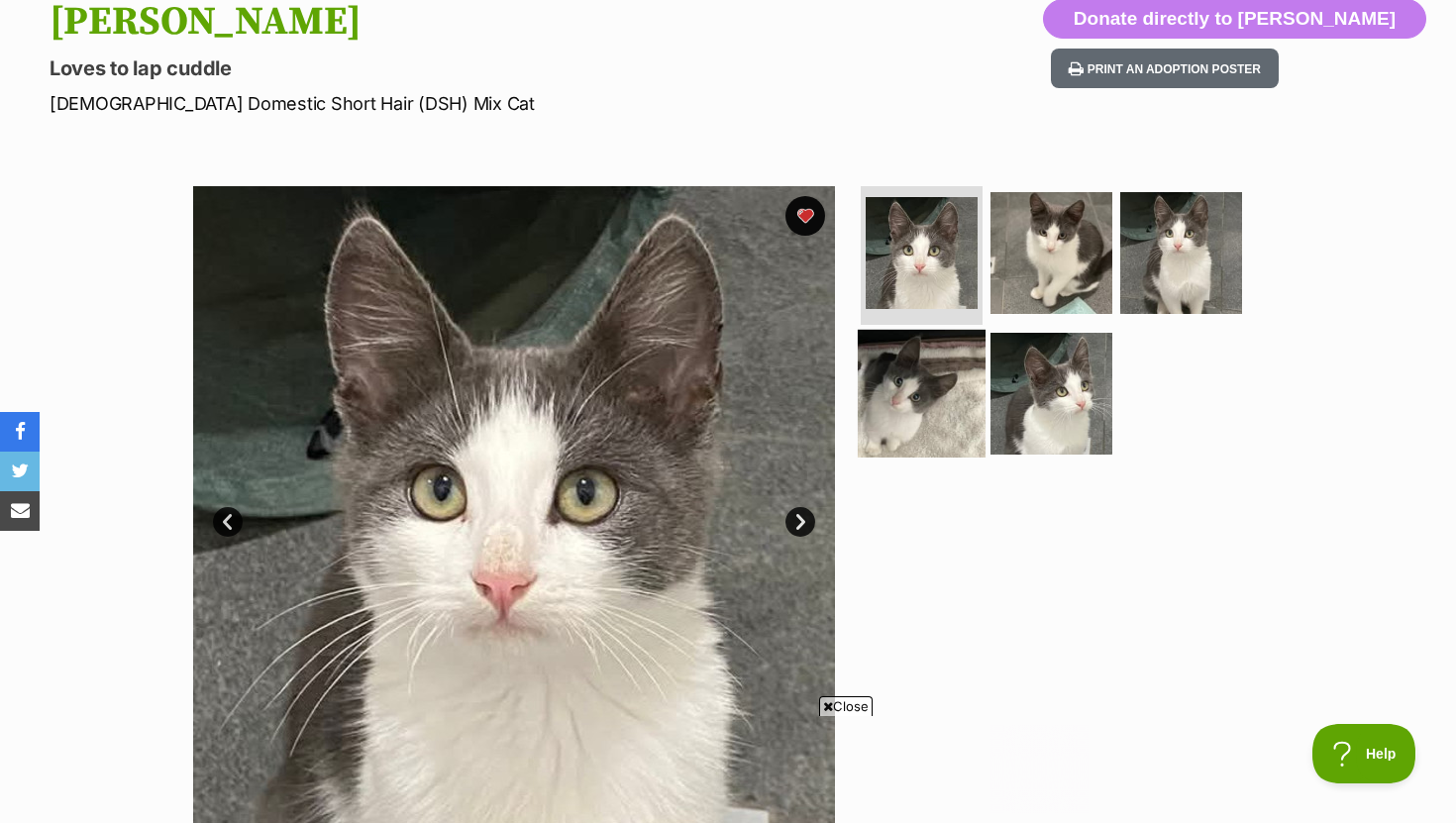 click at bounding box center (921, 392) 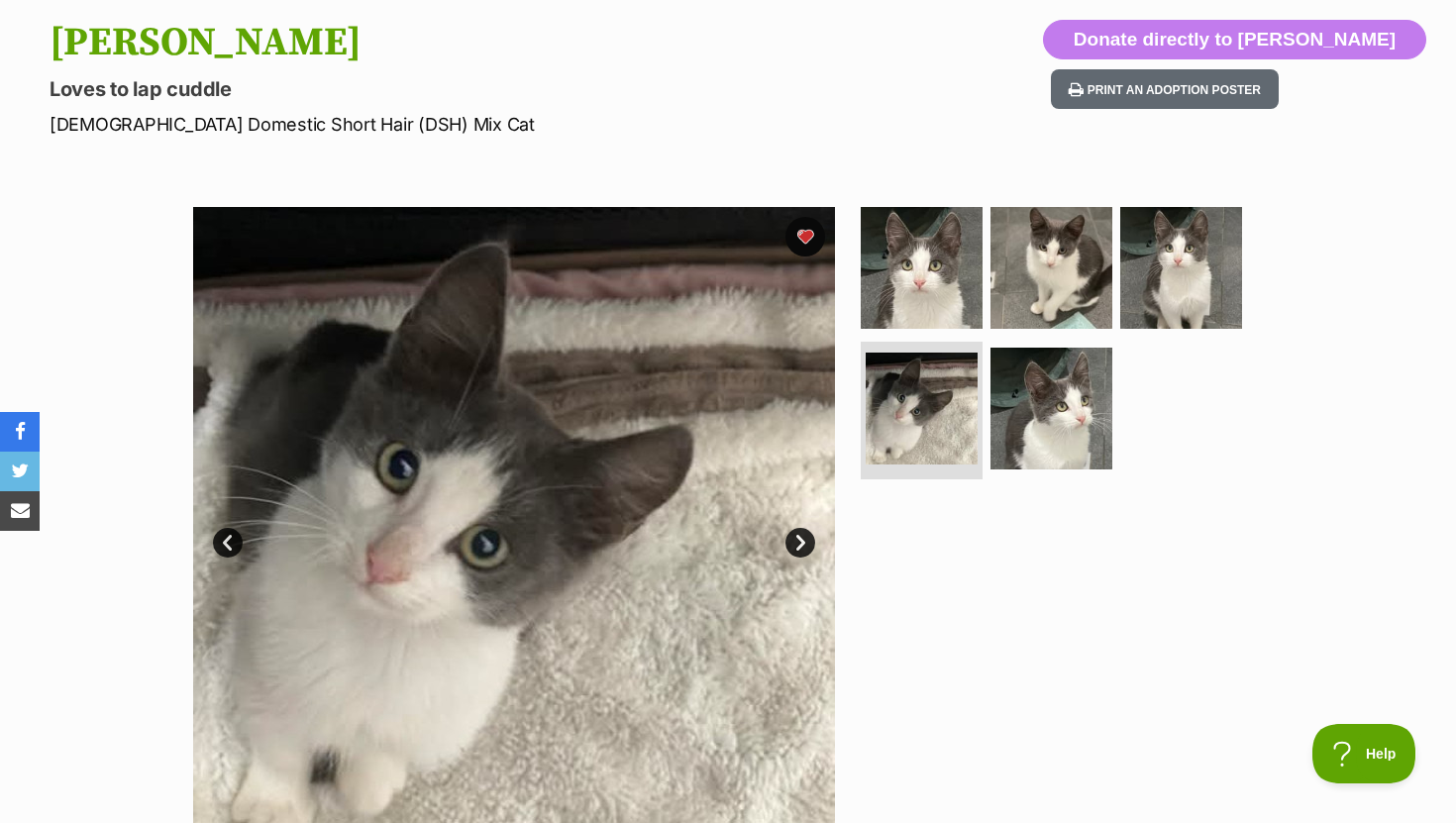 scroll, scrollTop: 0, scrollLeft: 0, axis: both 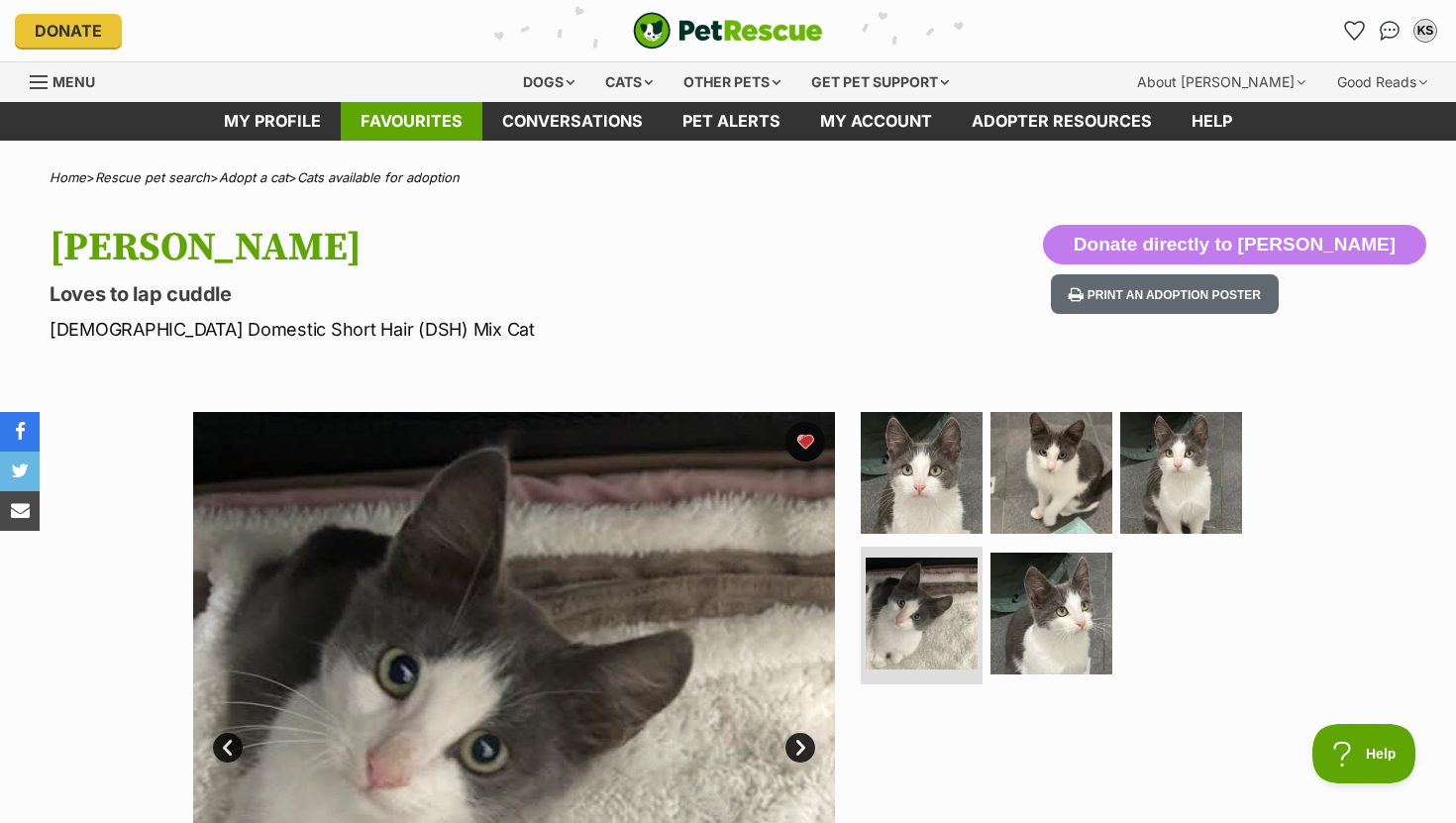 click on "Favourites" at bounding box center [411, 121] 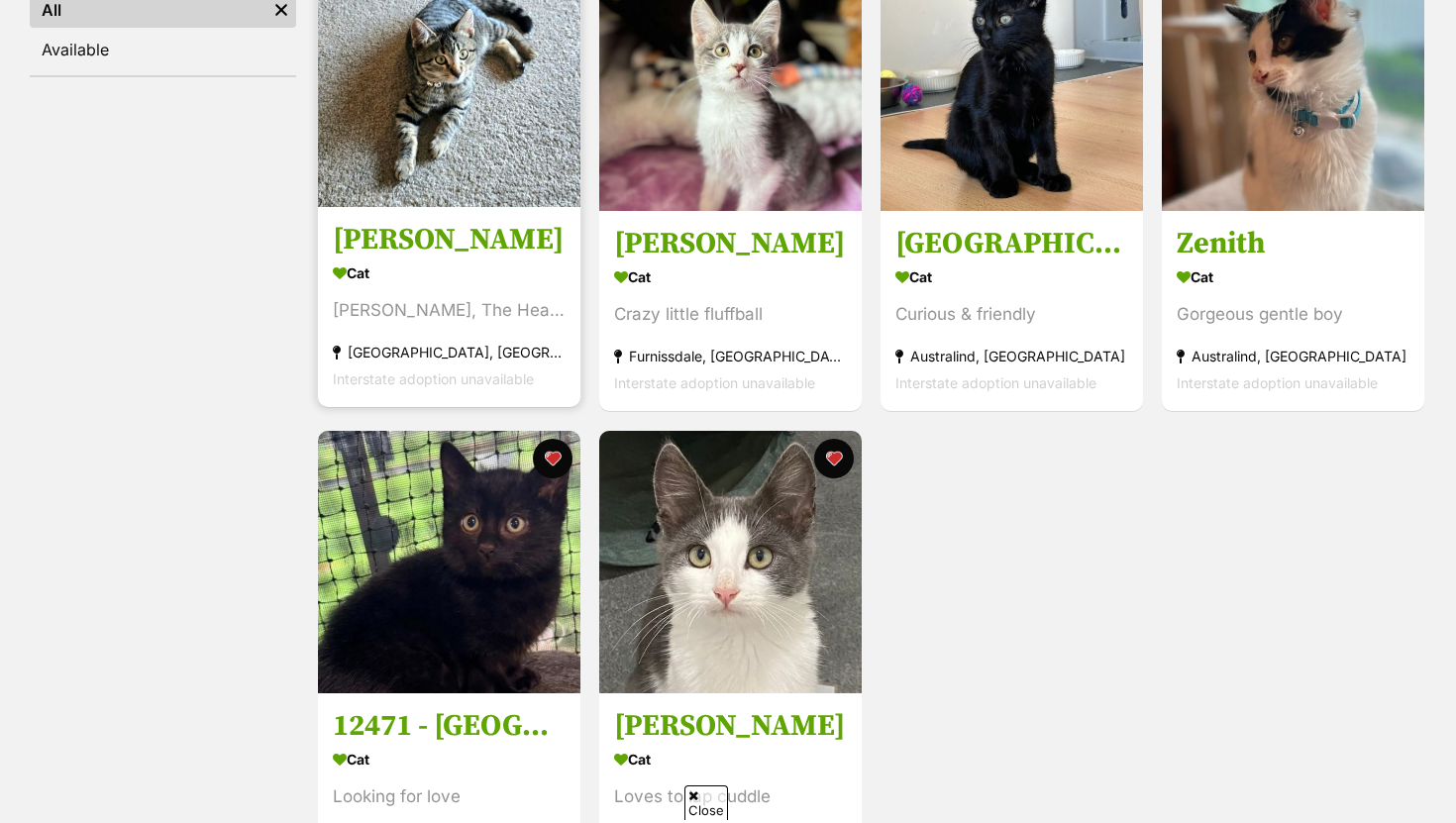 scroll, scrollTop: 585, scrollLeft: 0, axis: vertical 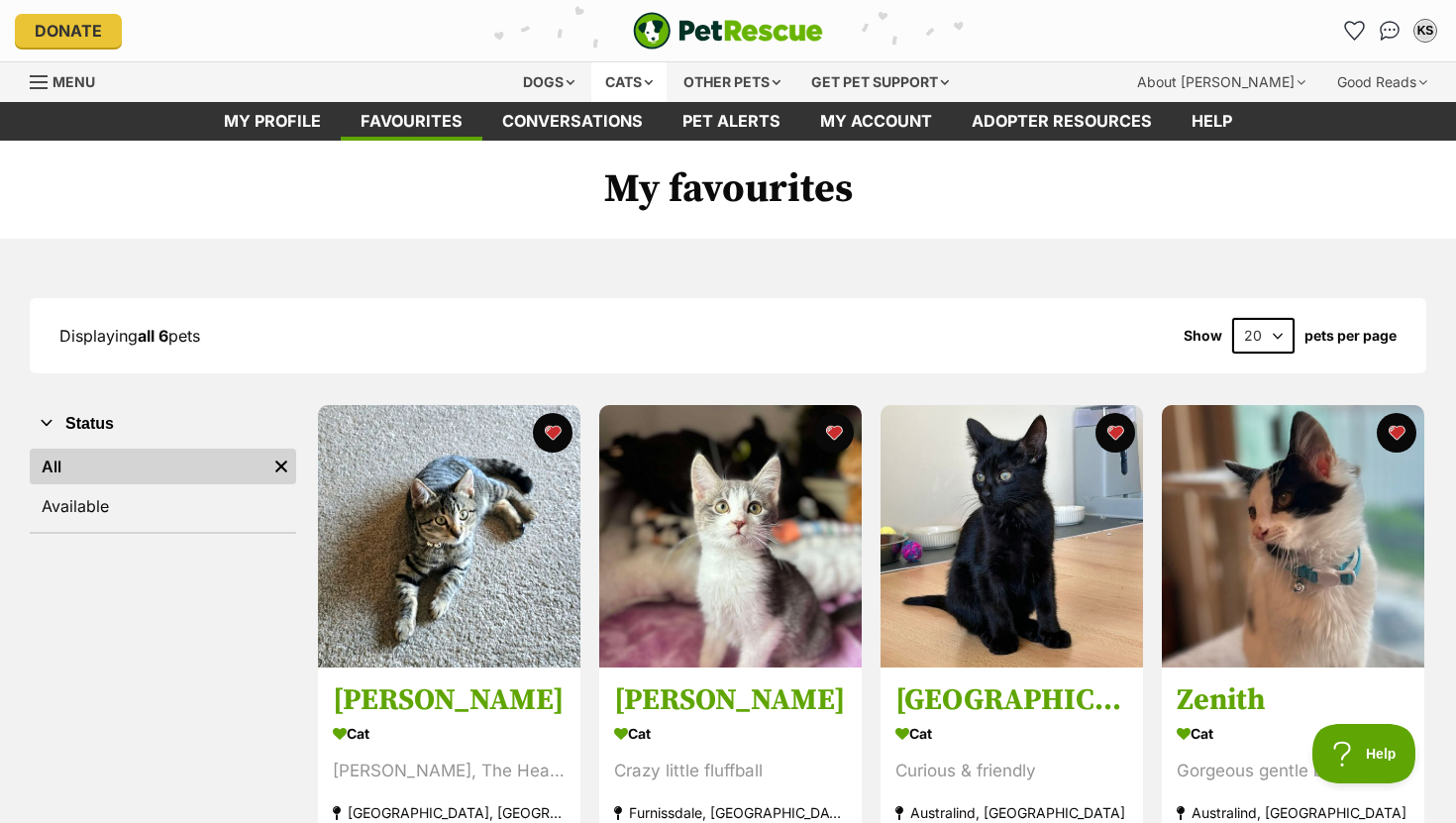 click on "Cats" at bounding box center [629, 82] 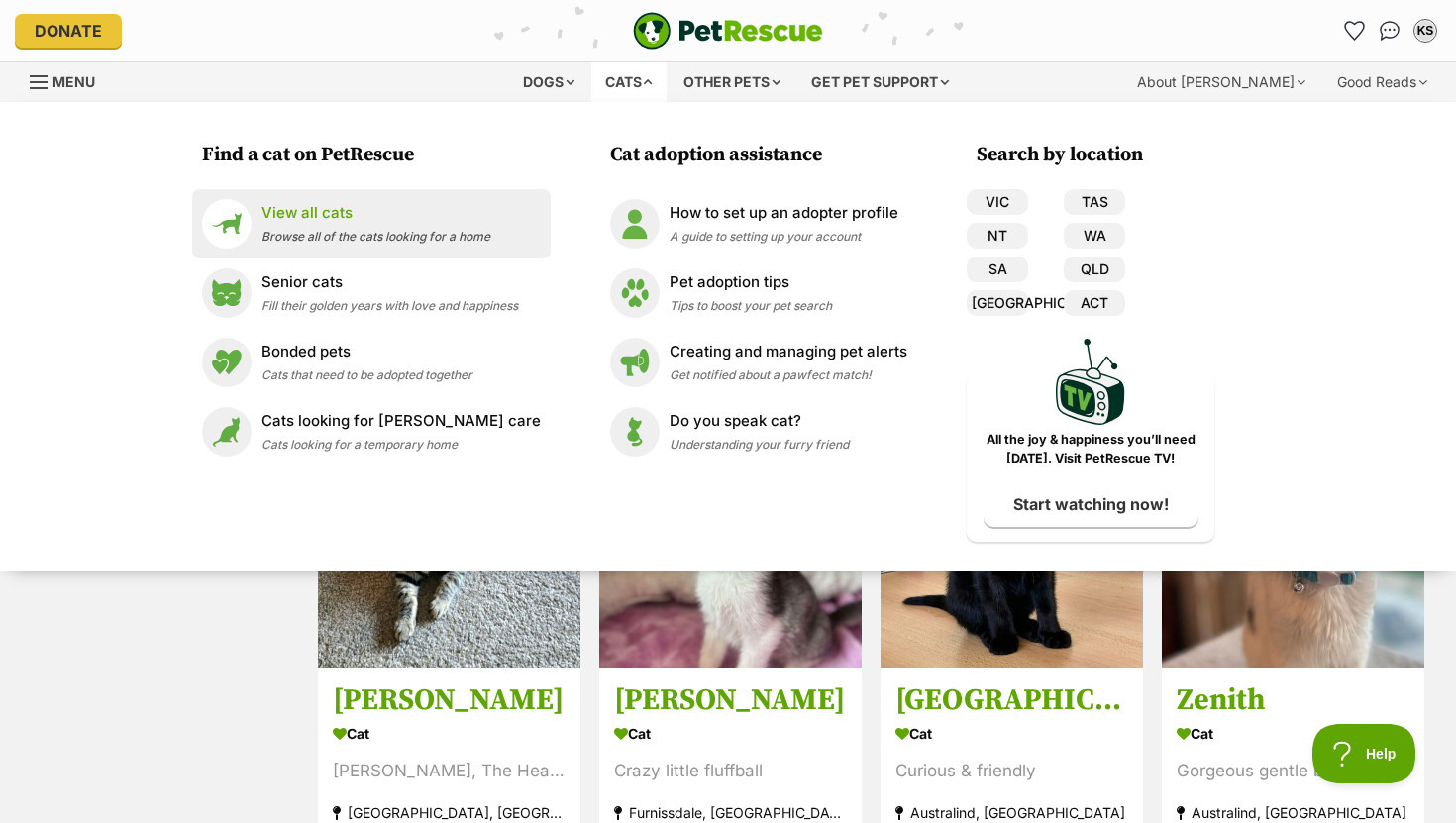 click on "View all cats" at bounding box center [375, 213] 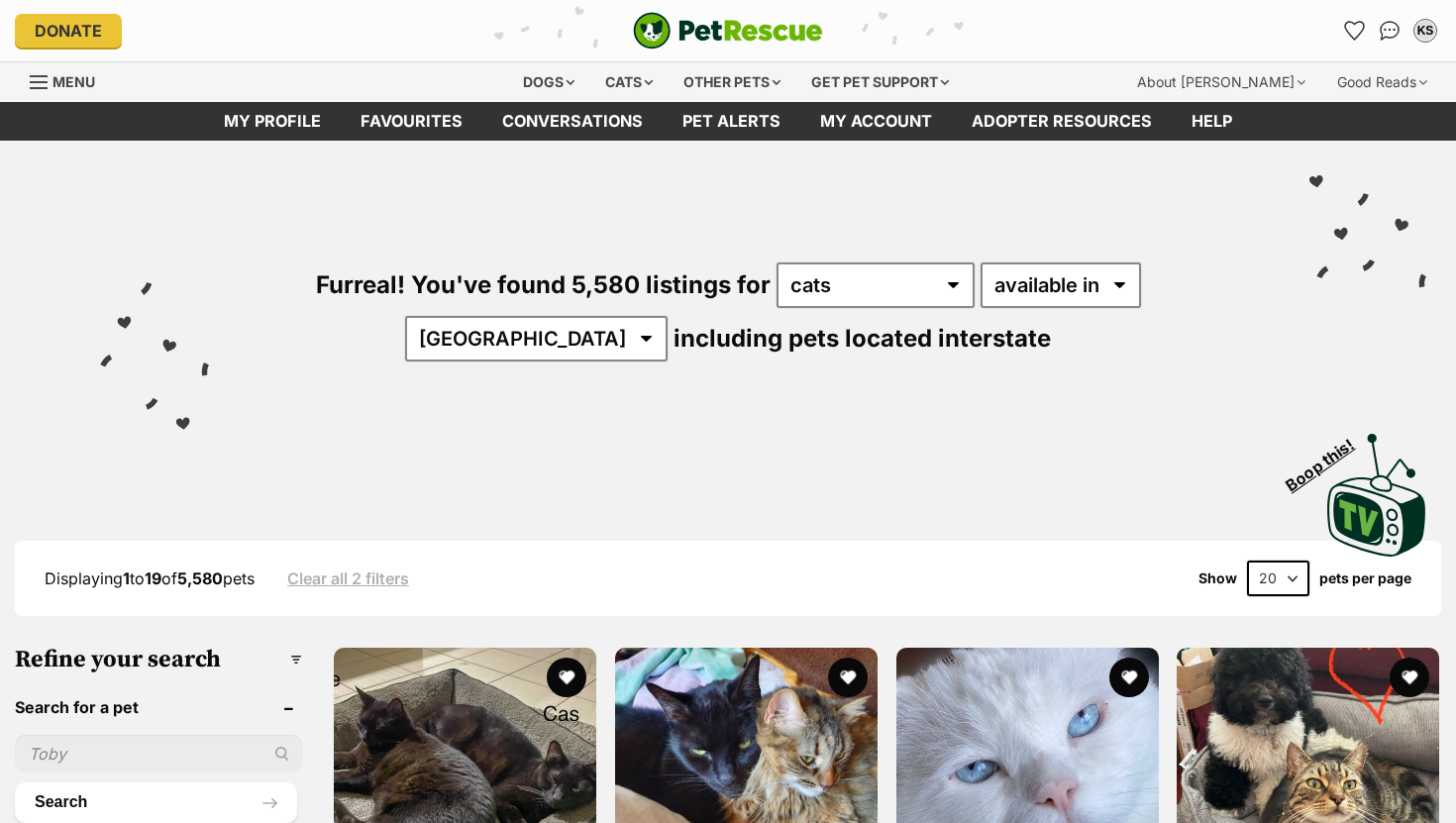 scroll, scrollTop: 0, scrollLeft: 0, axis: both 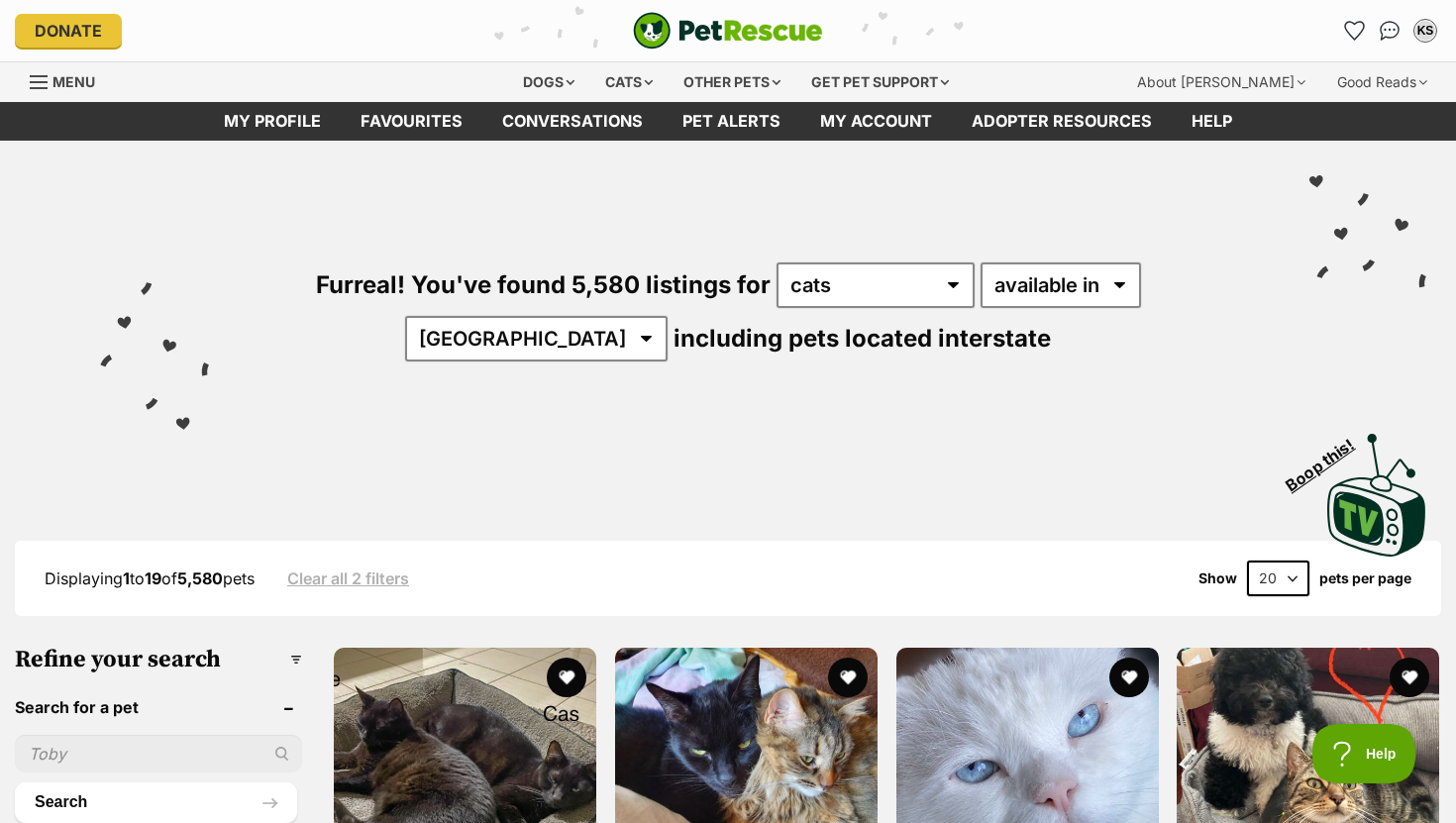 click on "Furreal! You've found 5,580 listings for
any type of pet
cats
dogs
other pets
available in
located in
[GEOGRAPHIC_DATA]
[GEOGRAPHIC_DATA]
[GEOGRAPHIC_DATA]
NT
[GEOGRAPHIC_DATA]
SA
[GEOGRAPHIC_DATA]
[GEOGRAPHIC_DATA]
[GEOGRAPHIC_DATA]
including pets located interstate" at bounding box center (728, 278) 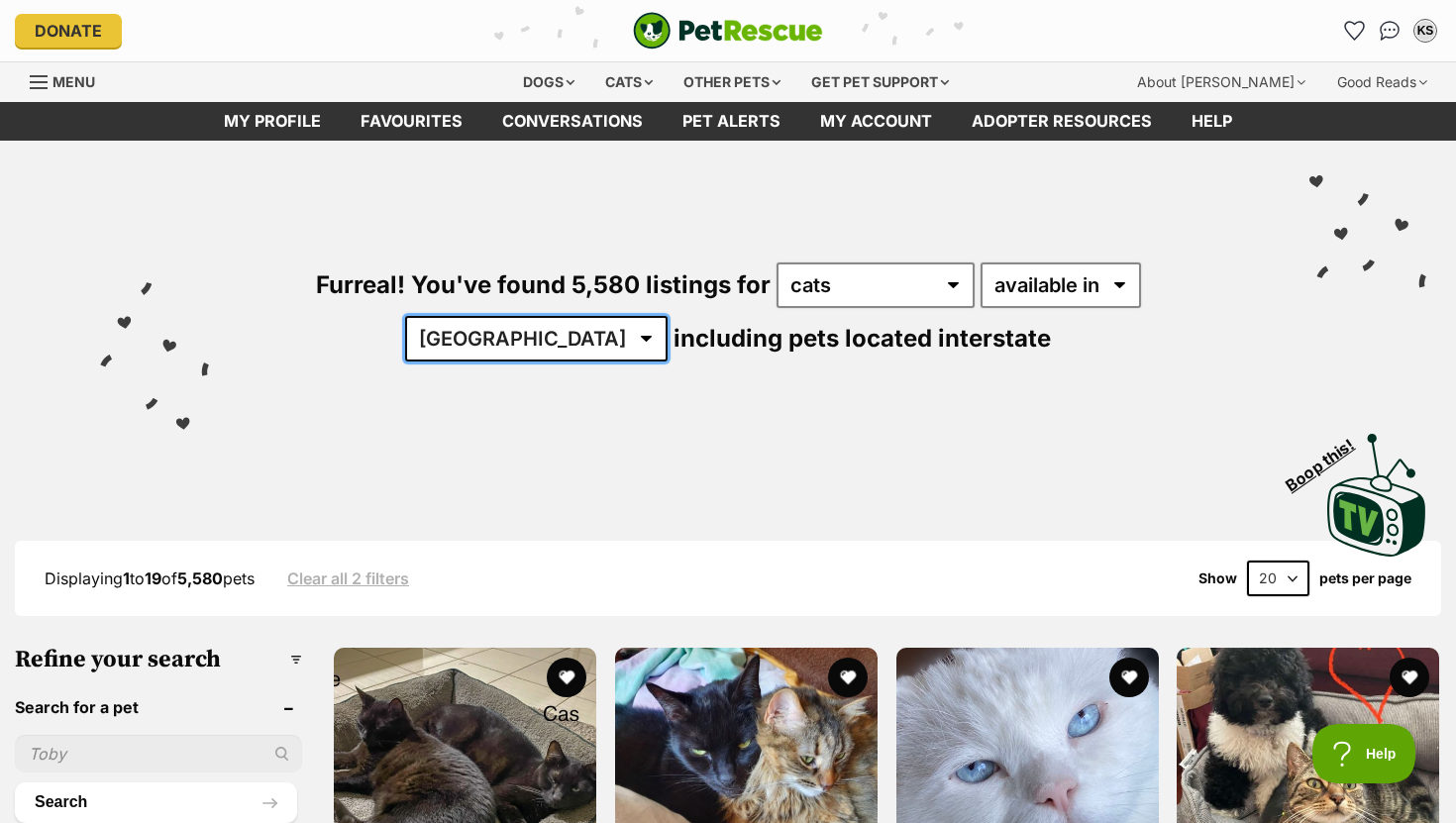 click on "Australia
ACT
NSW
NT
QLD
SA
TAS
VIC
WA" at bounding box center (536, 339) 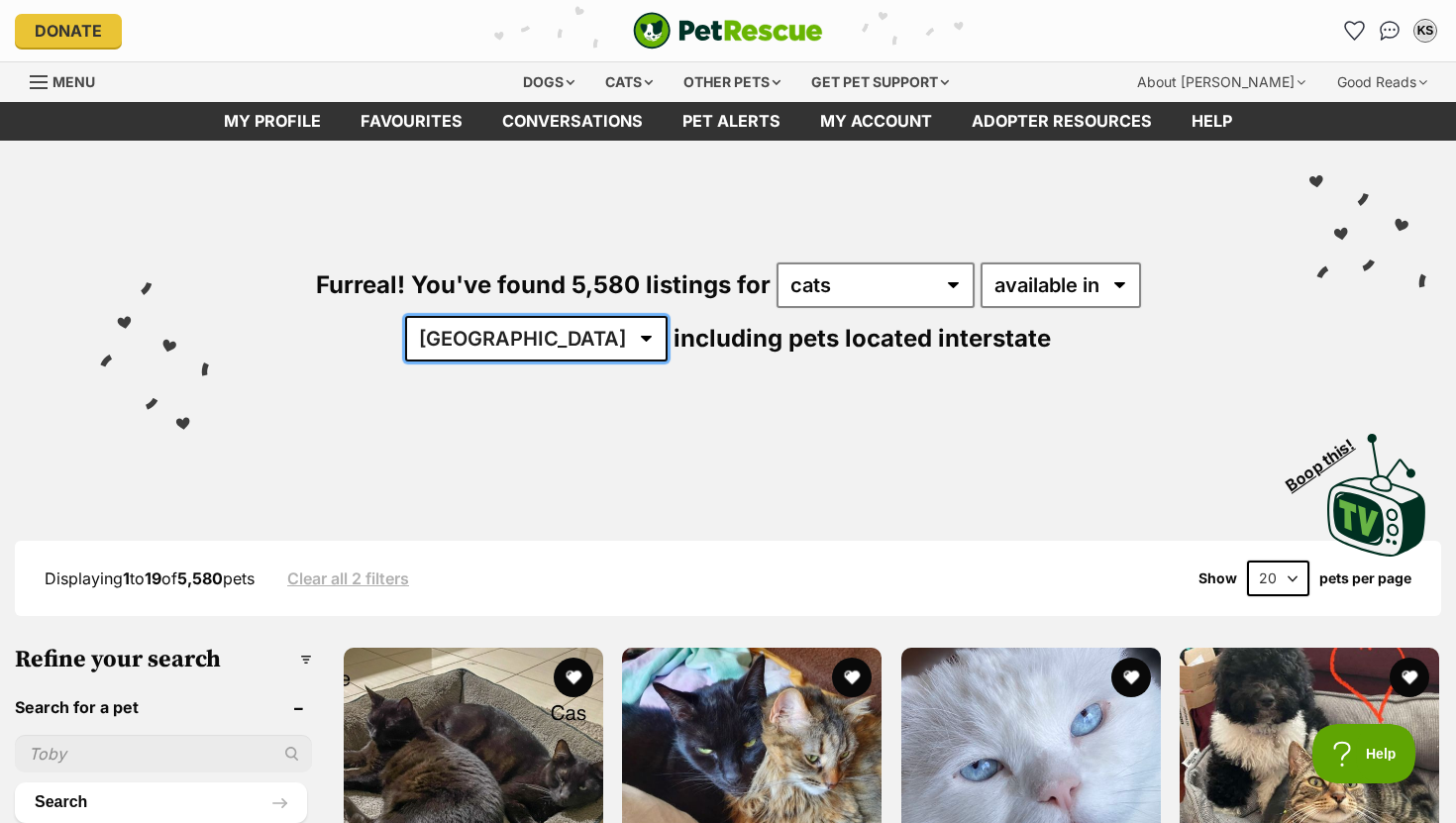 scroll, scrollTop: 0, scrollLeft: 0, axis: both 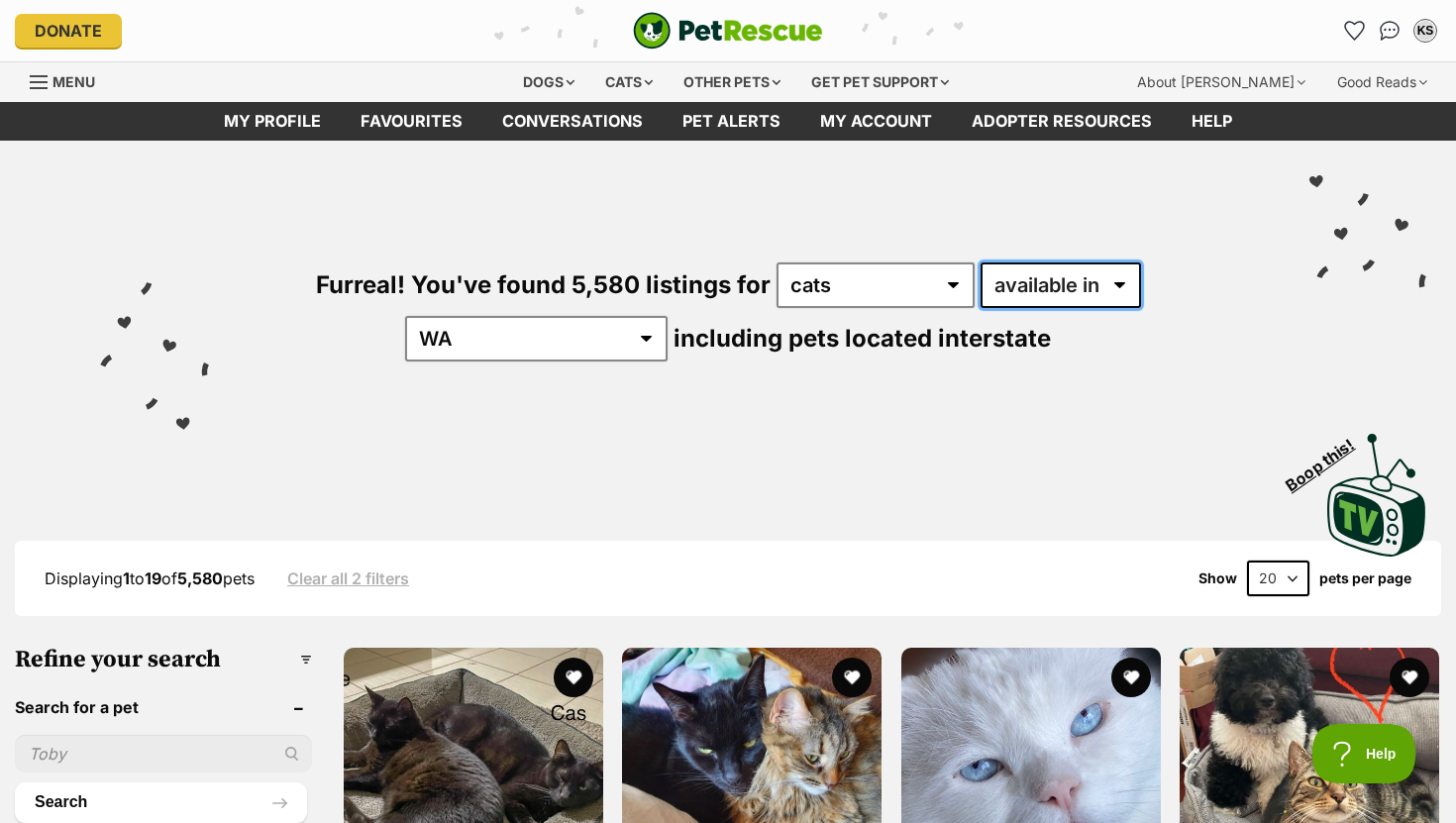 click on "available in
located in" at bounding box center [1061, 285] 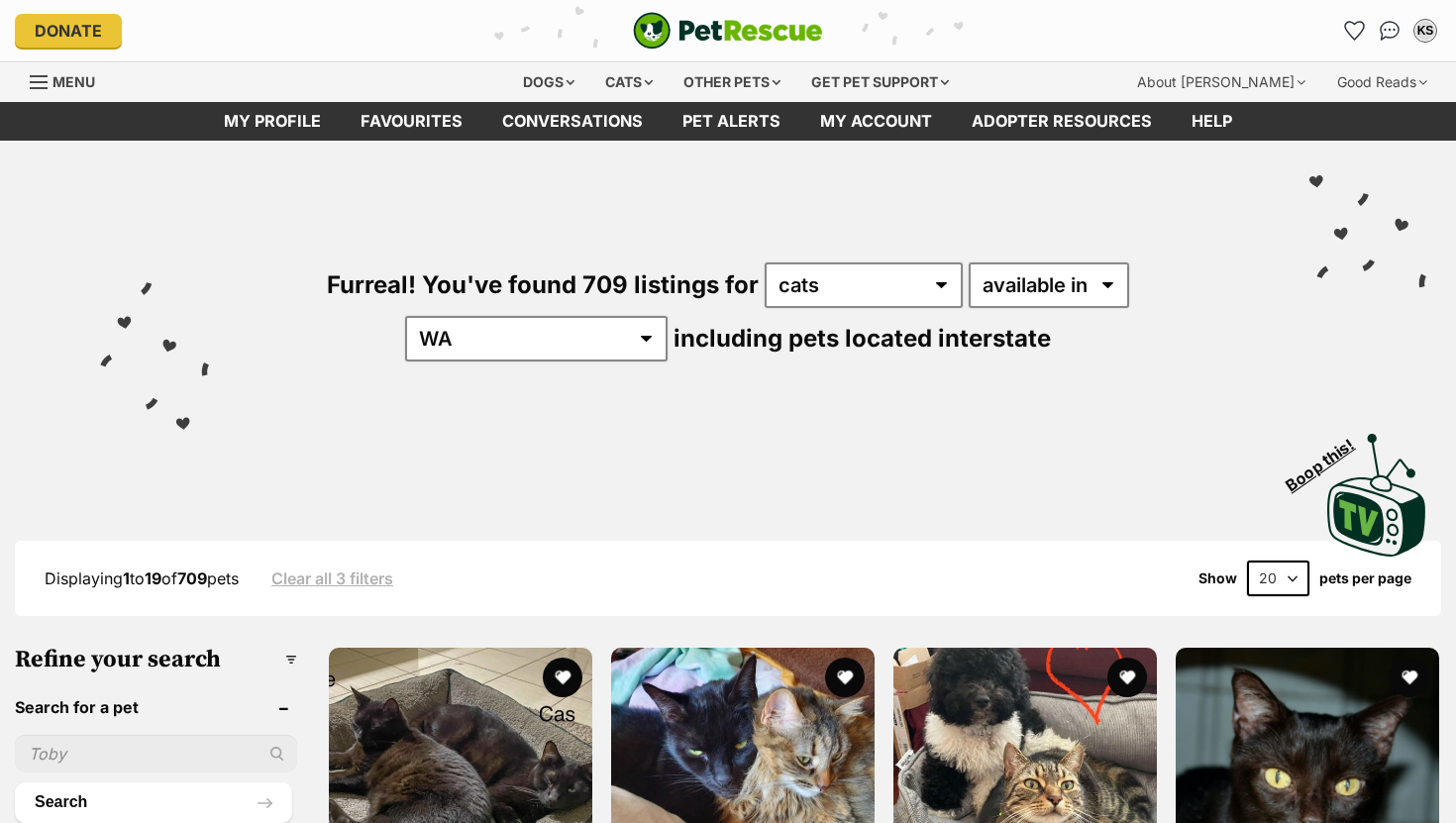 scroll, scrollTop: 0, scrollLeft: 0, axis: both 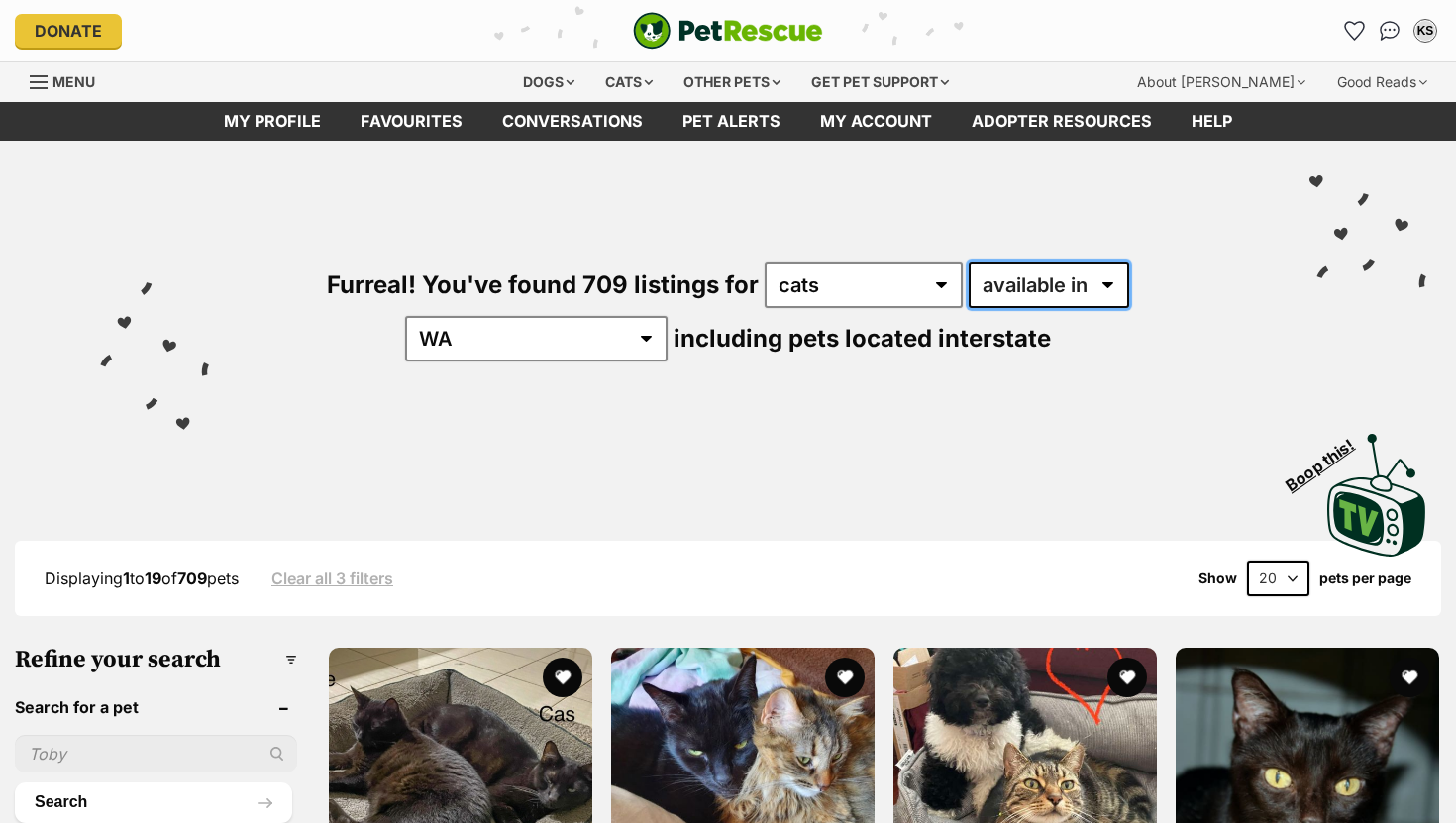 click on "available in
located in" at bounding box center (1049, 285) 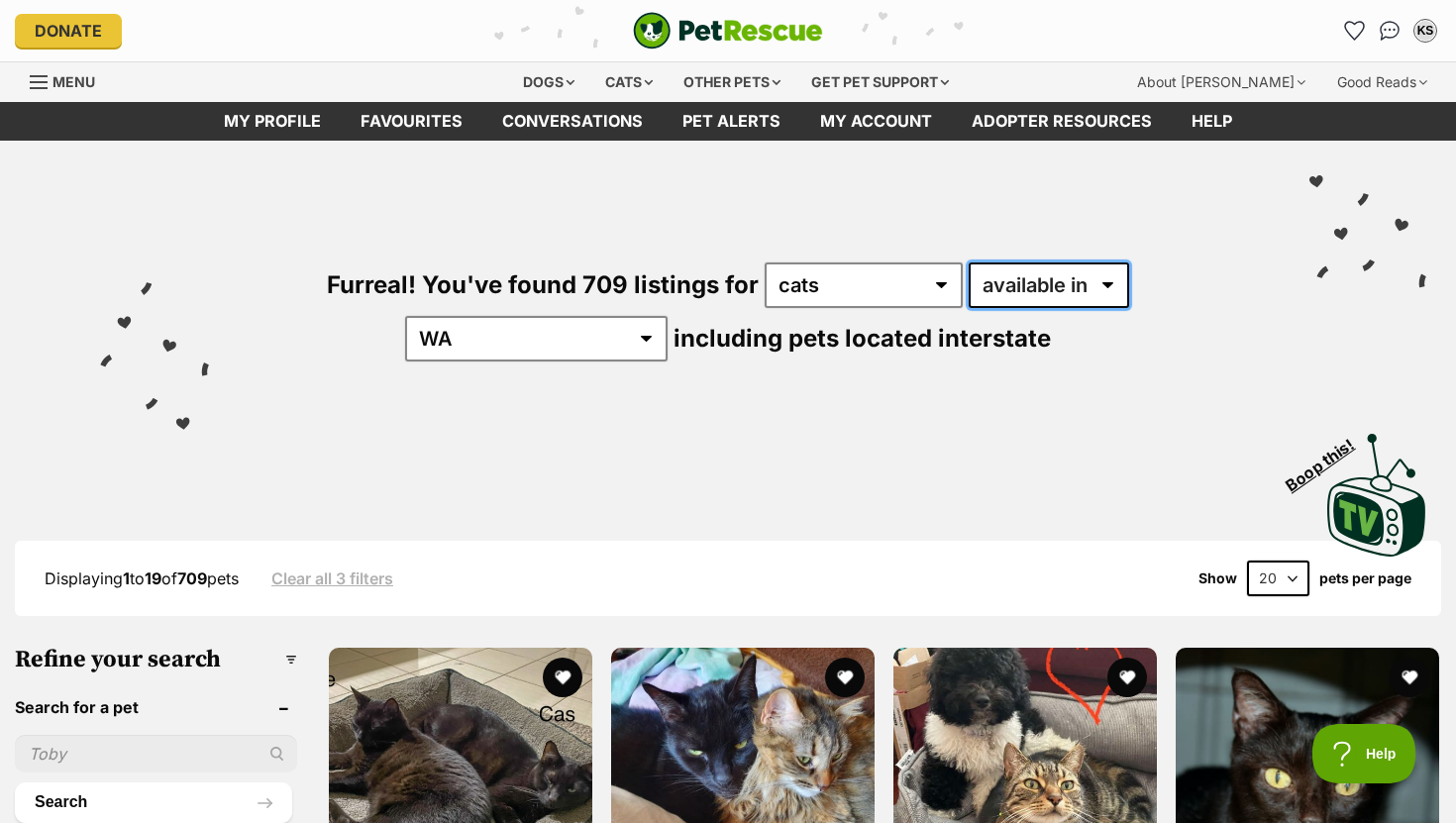 scroll, scrollTop: 0, scrollLeft: 0, axis: both 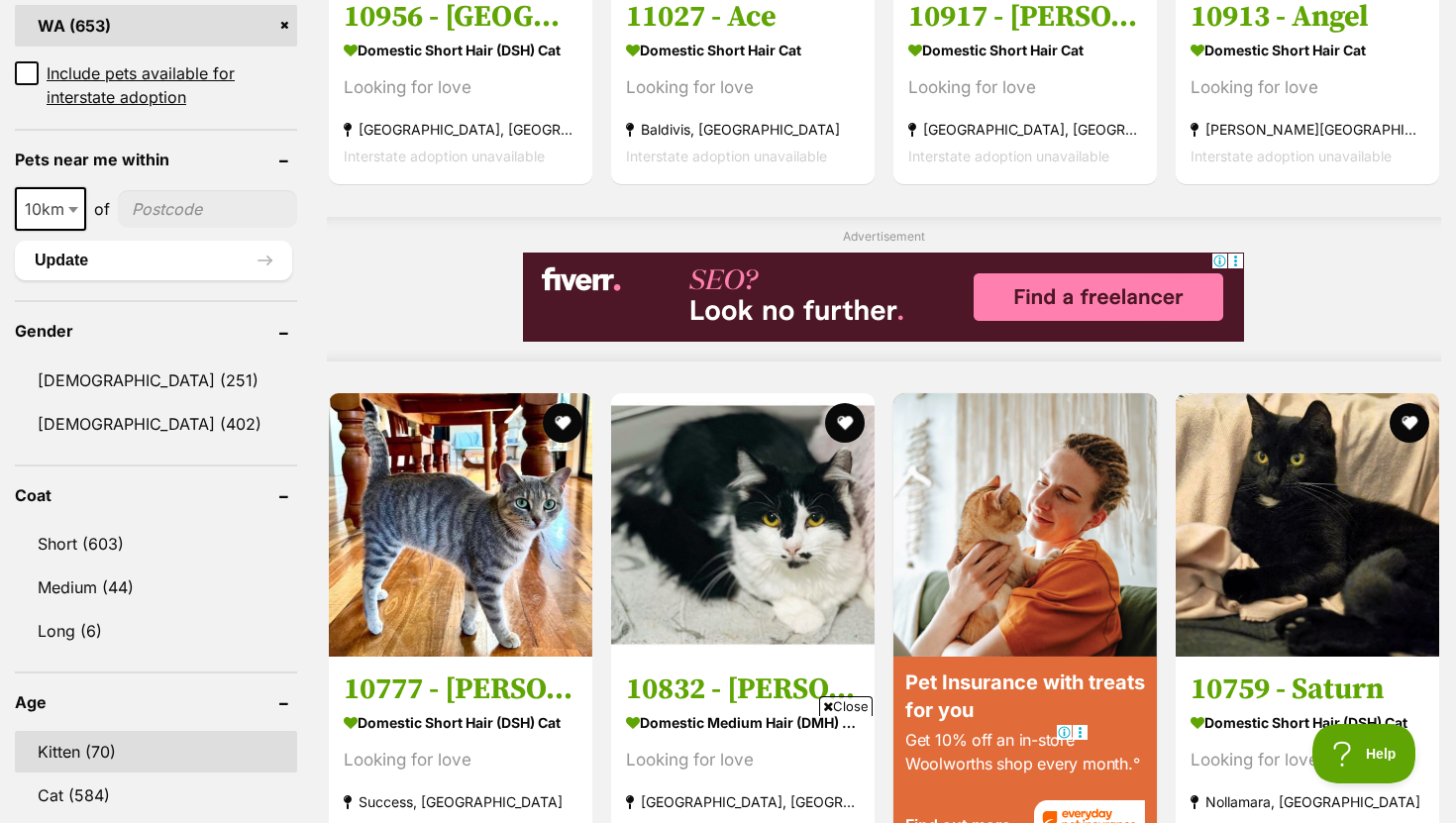 click on "Kitten (70)" at bounding box center [156, 752] 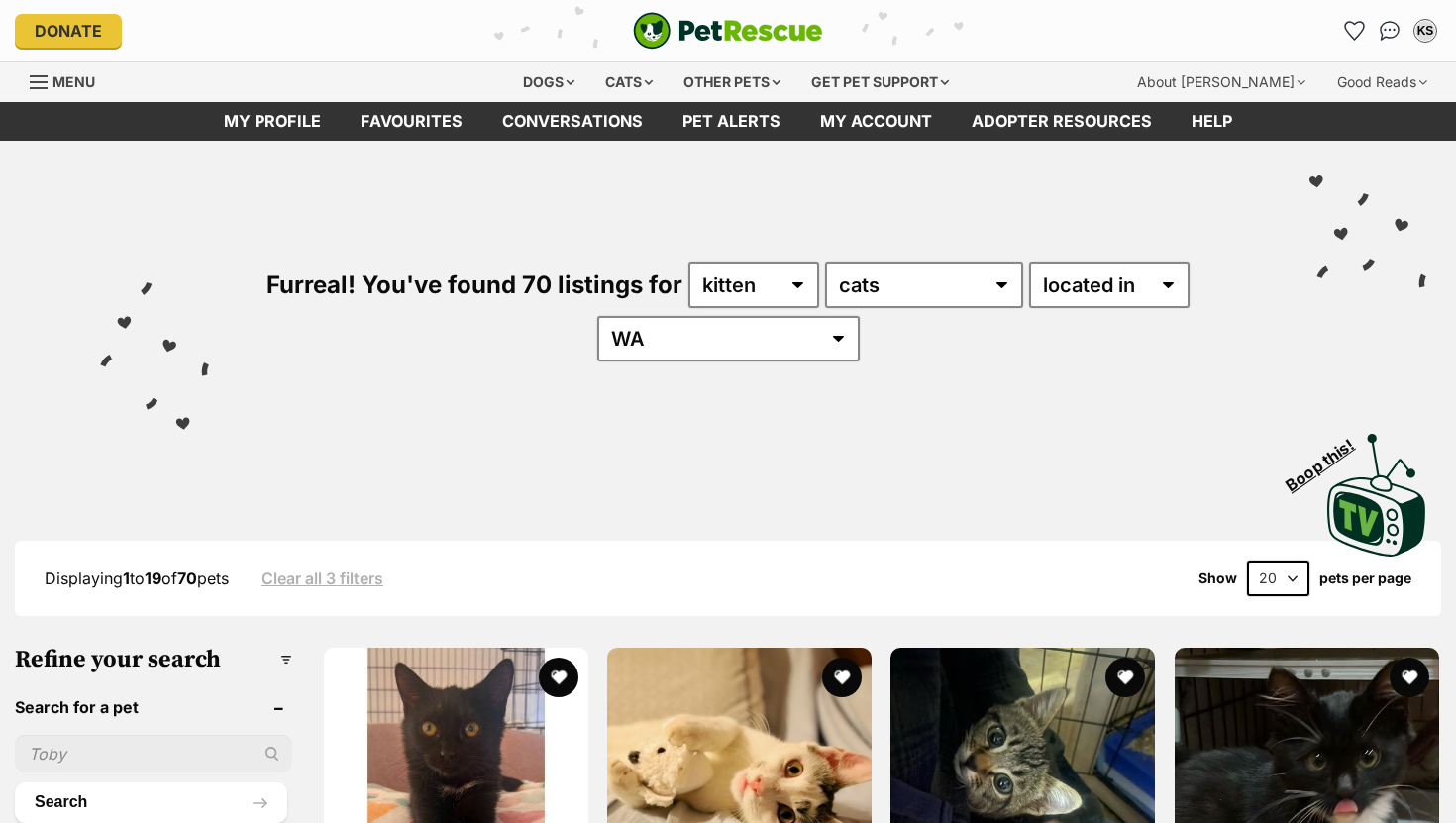 scroll, scrollTop: 0, scrollLeft: 0, axis: both 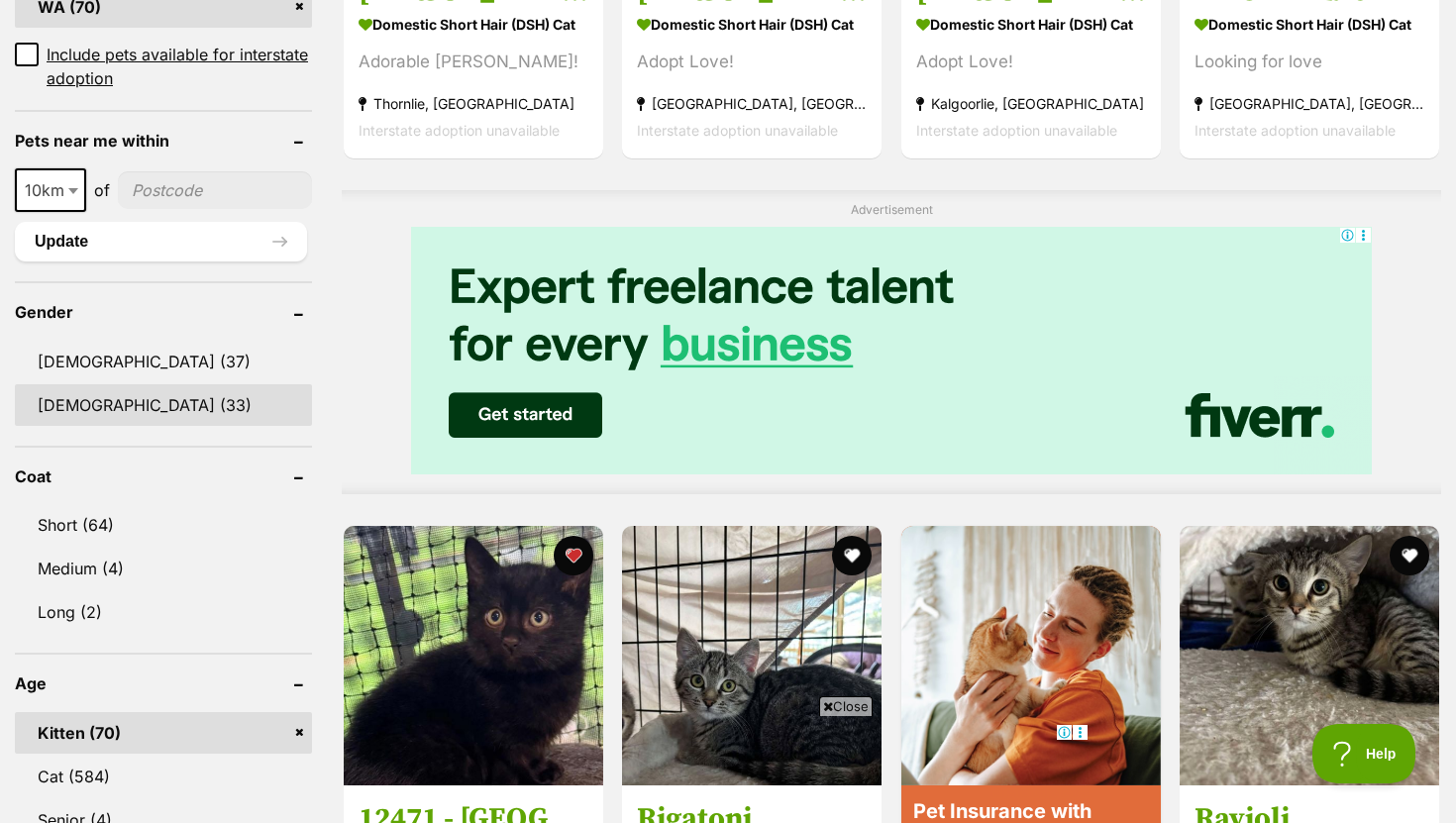 click on "Female (33)" at bounding box center [163, 405] 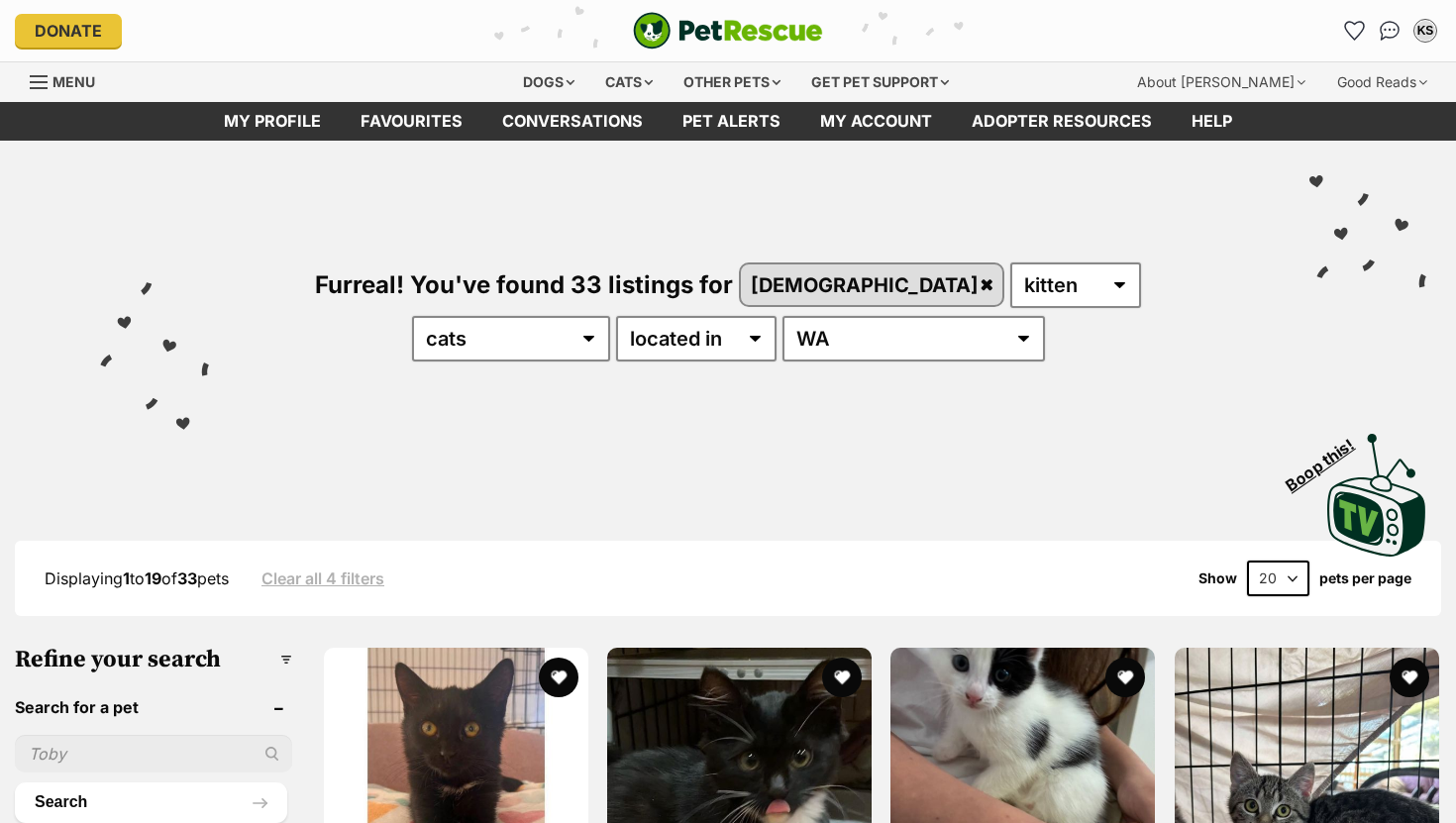 scroll, scrollTop: 0, scrollLeft: 0, axis: both 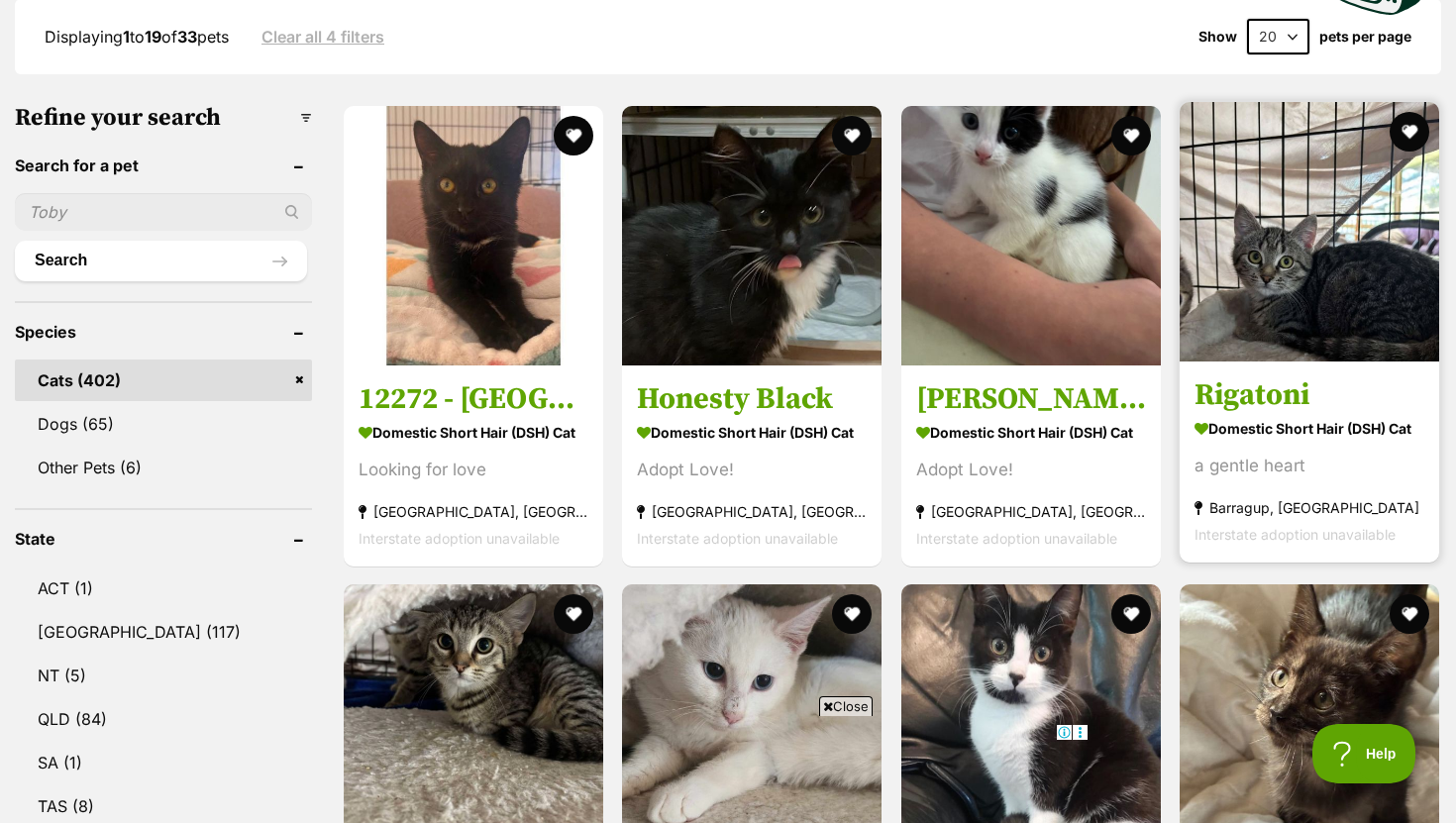 click at bounding box center (1309, 232) 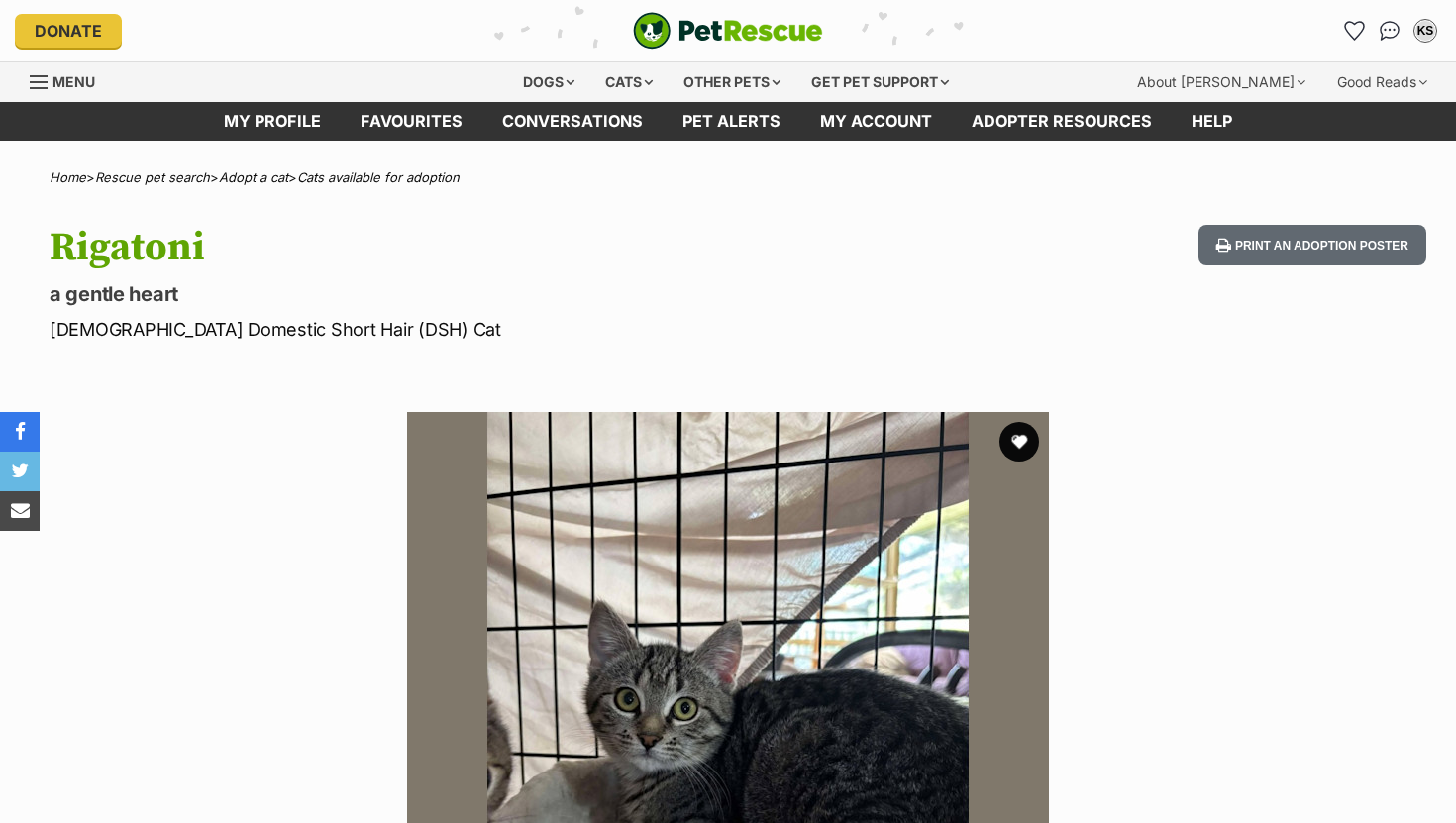 scroll, scrollTop: 0, scrollLeft: 0, axis: both 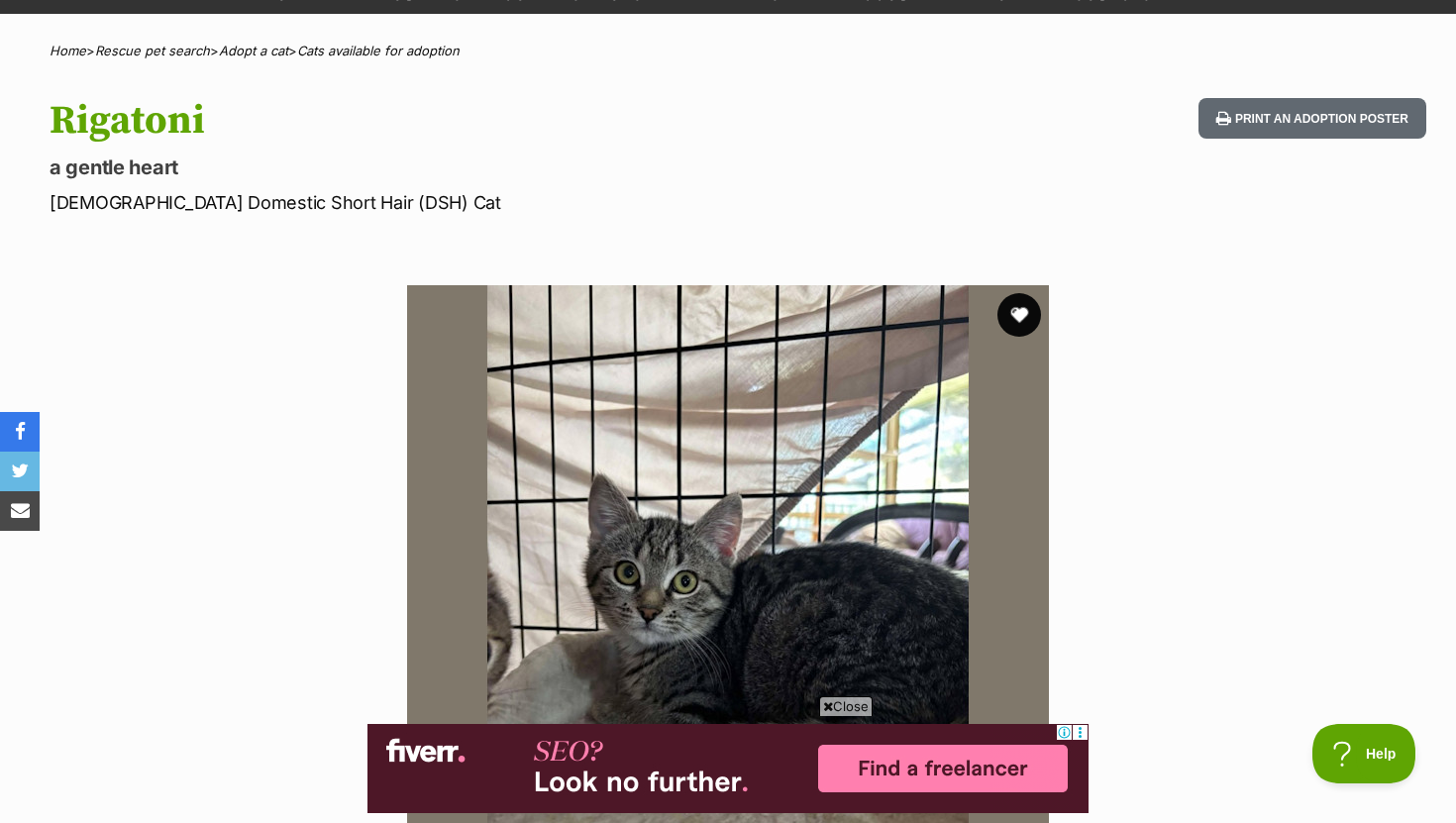 click at bounding box center [1019, 315] 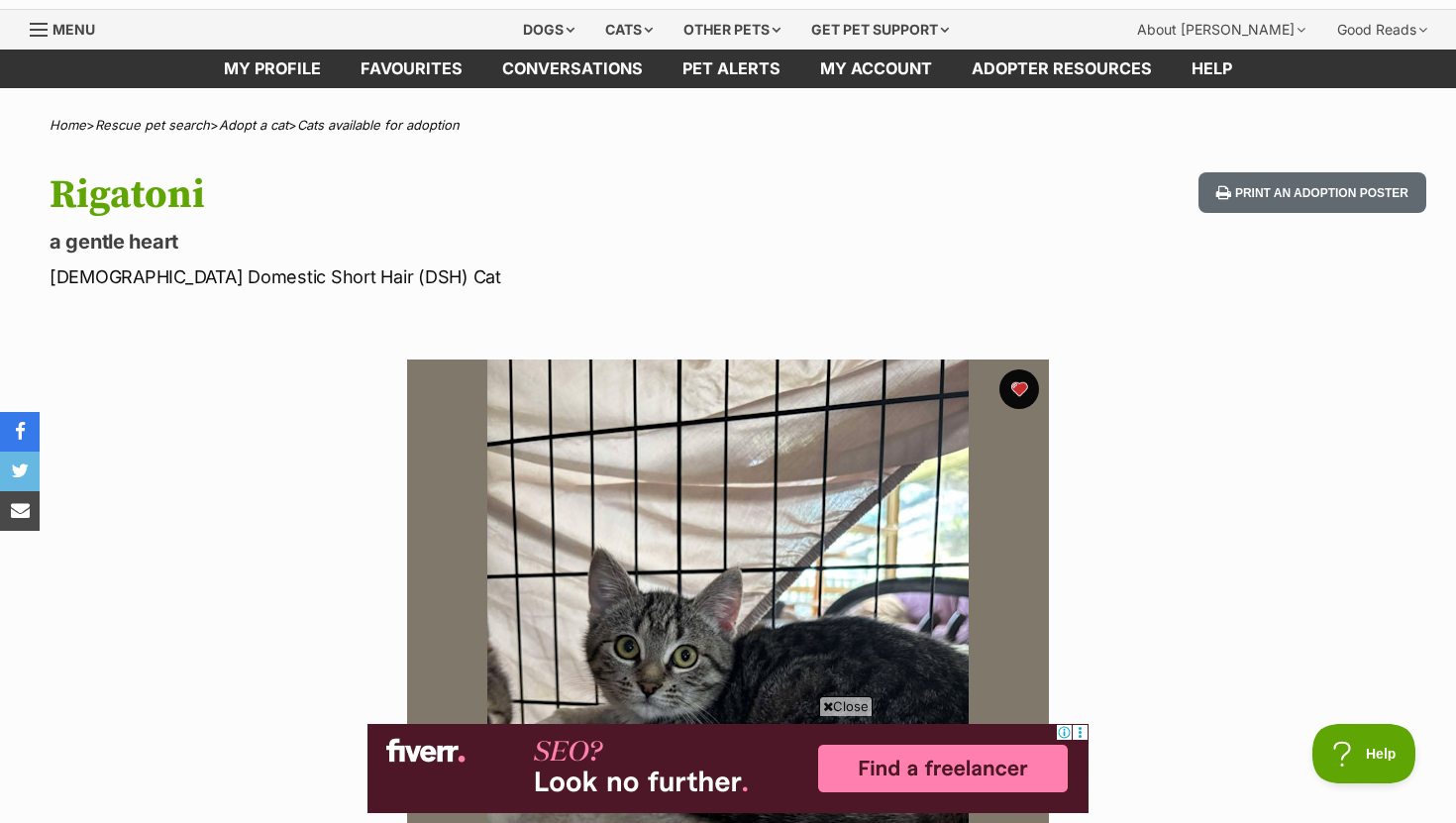 scroll, scrollTop: 0, scrollLeft: 0, axis: both 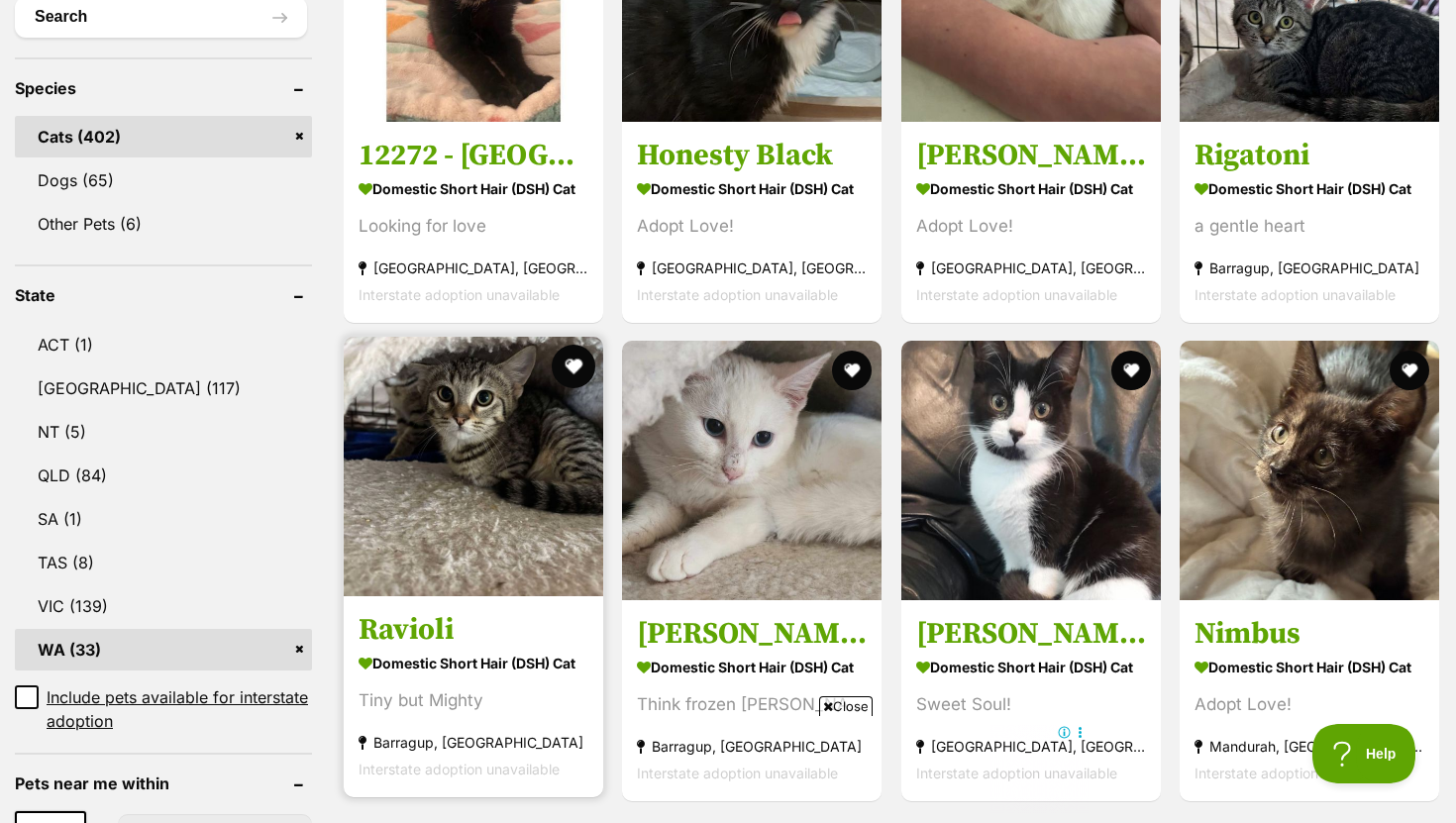 click at bounding box center (573, 366) 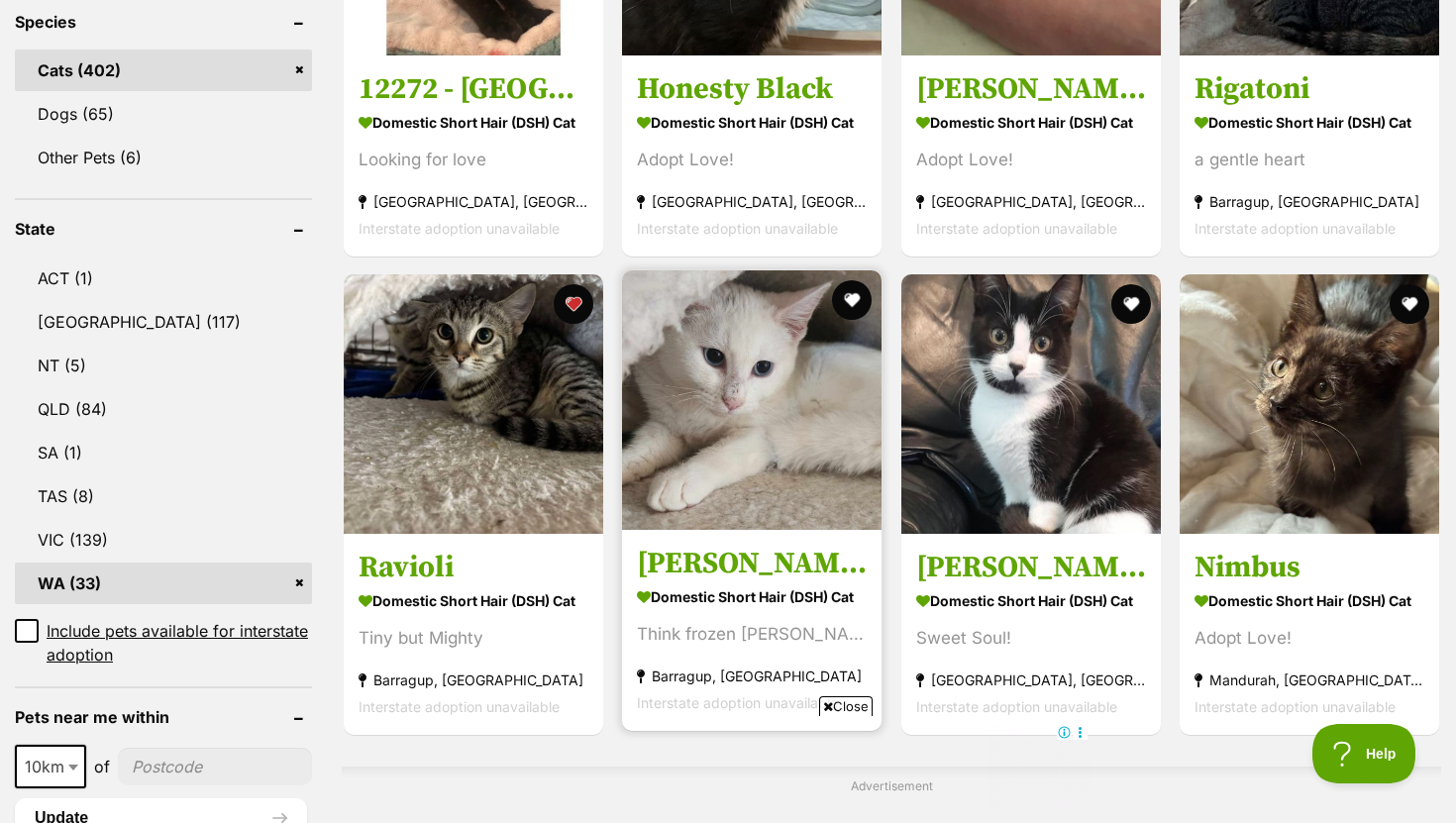 scroll, scrollTop: 856, scrollLeft: 0, axis: vertical 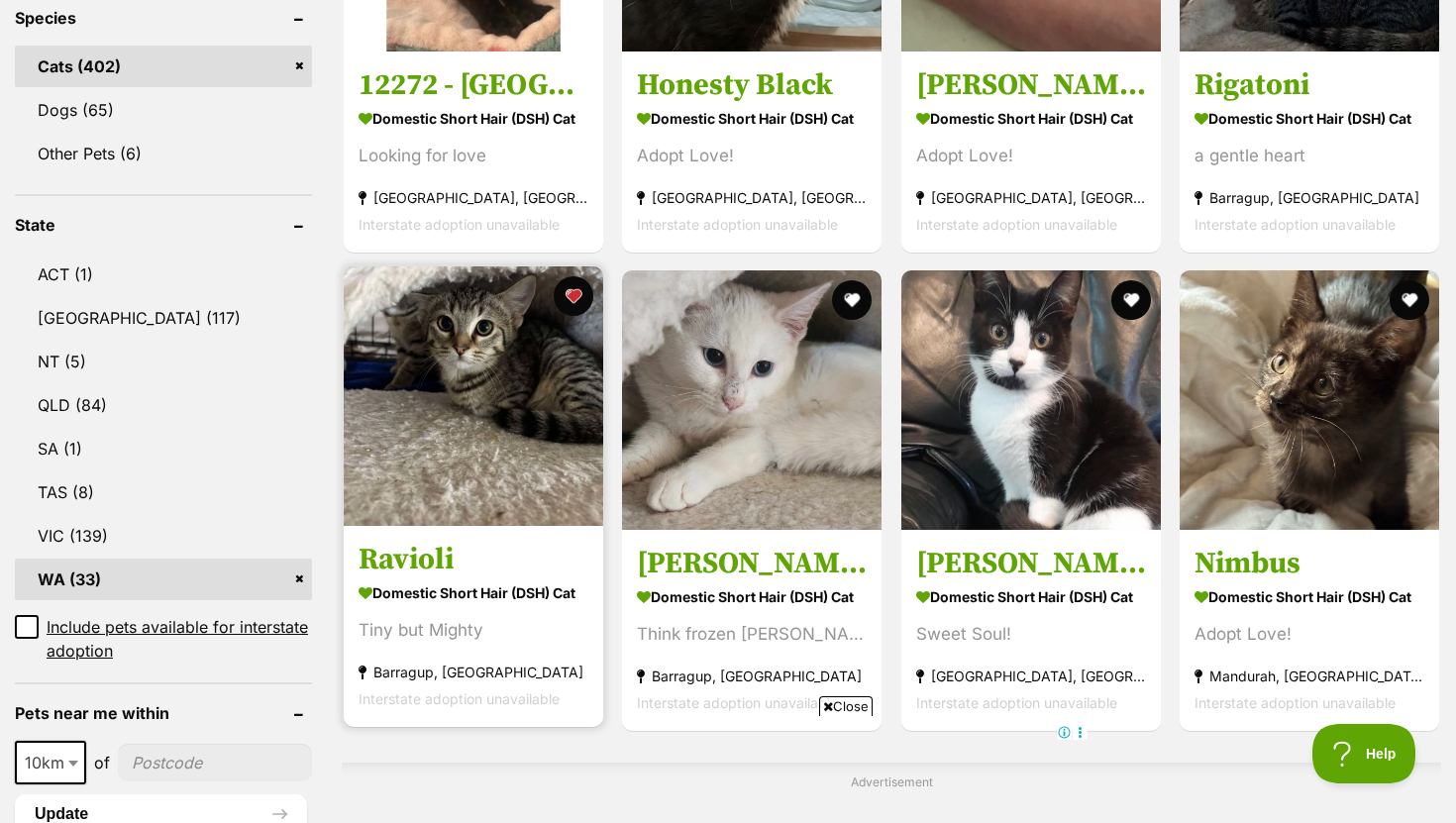 click at bounding box center [473, 396] 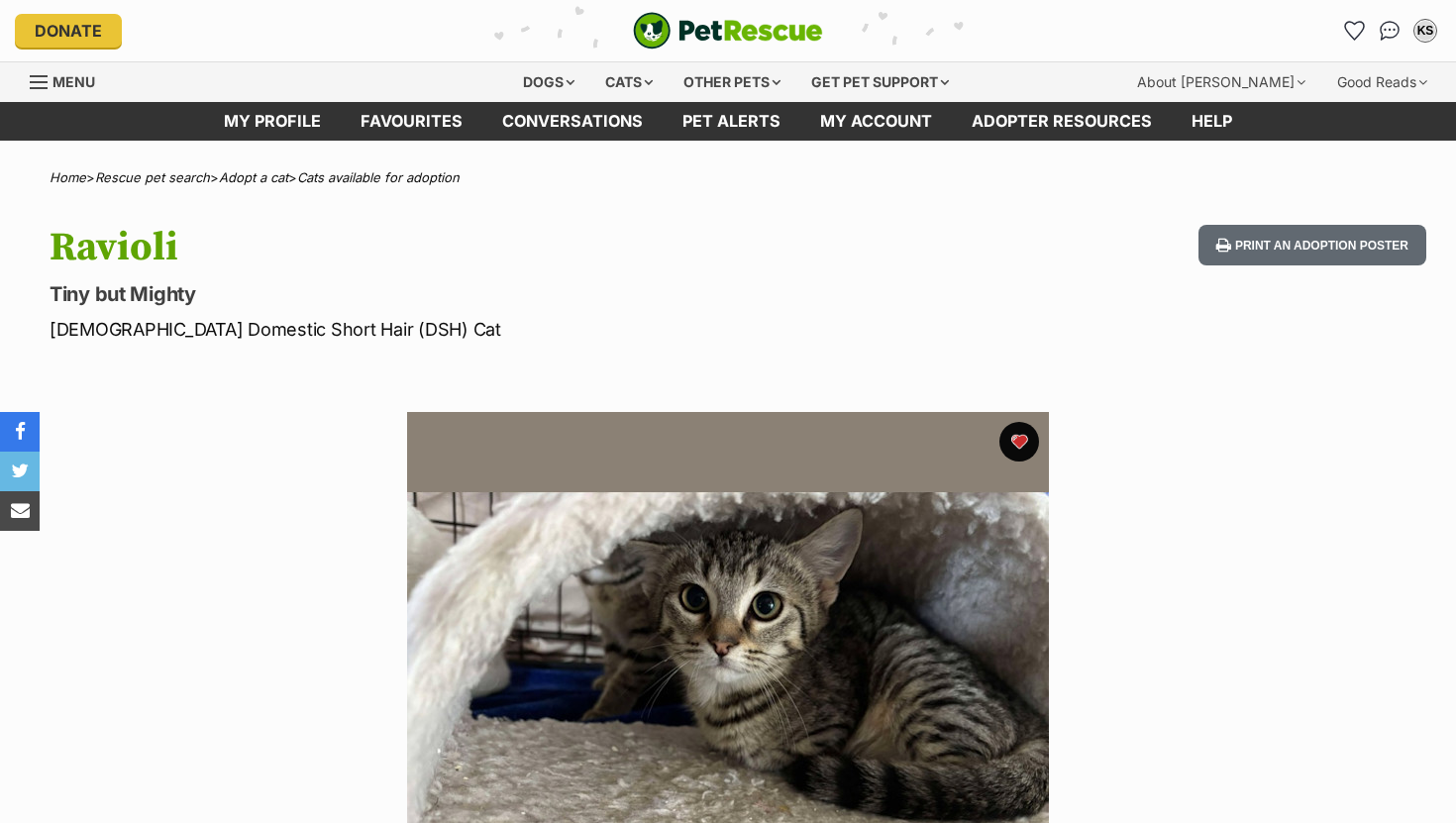 scroll, scrollTop: 661, scrollLeft: 0, axis: vertical 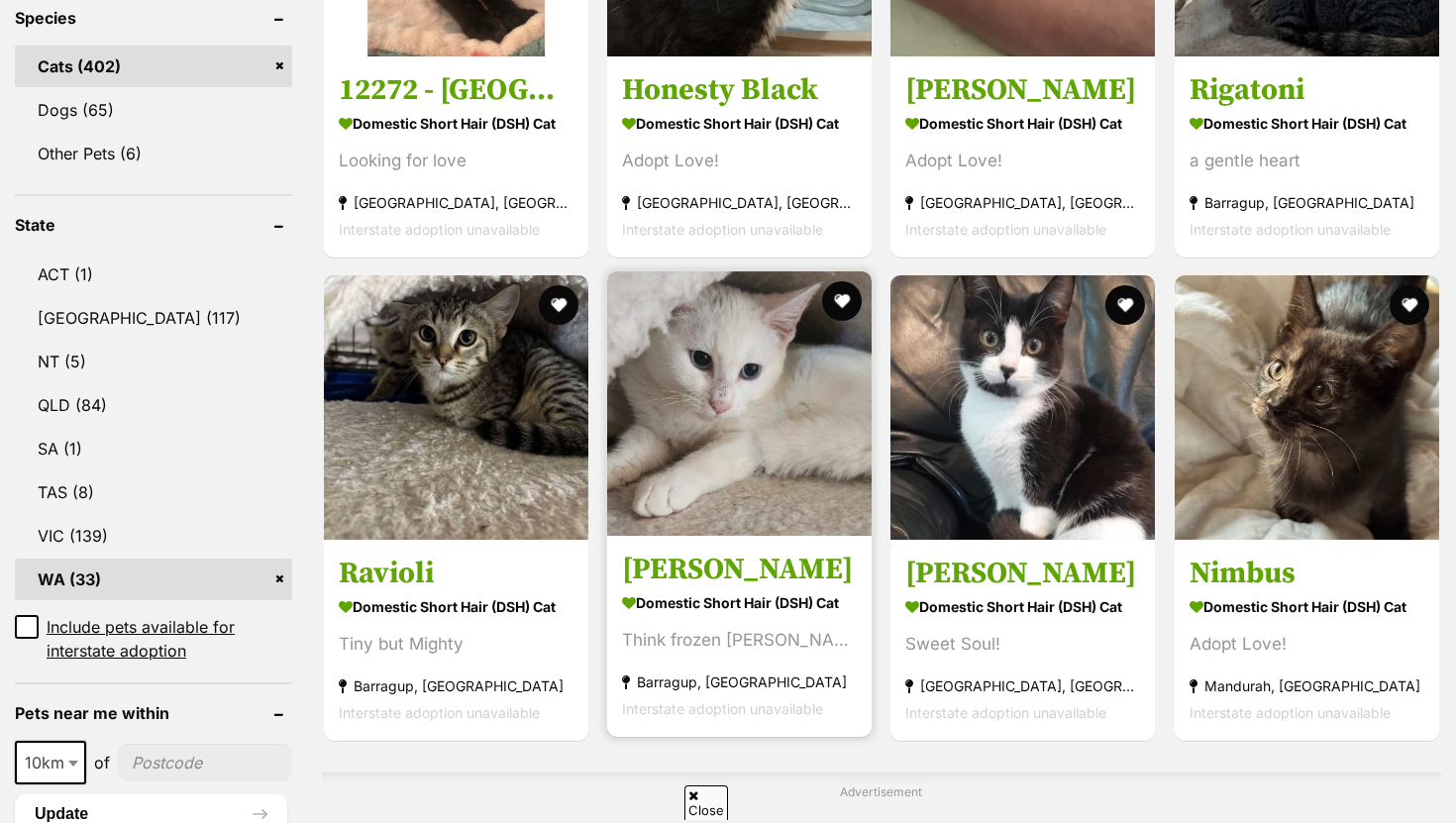 click at bounding box center [739, 403] 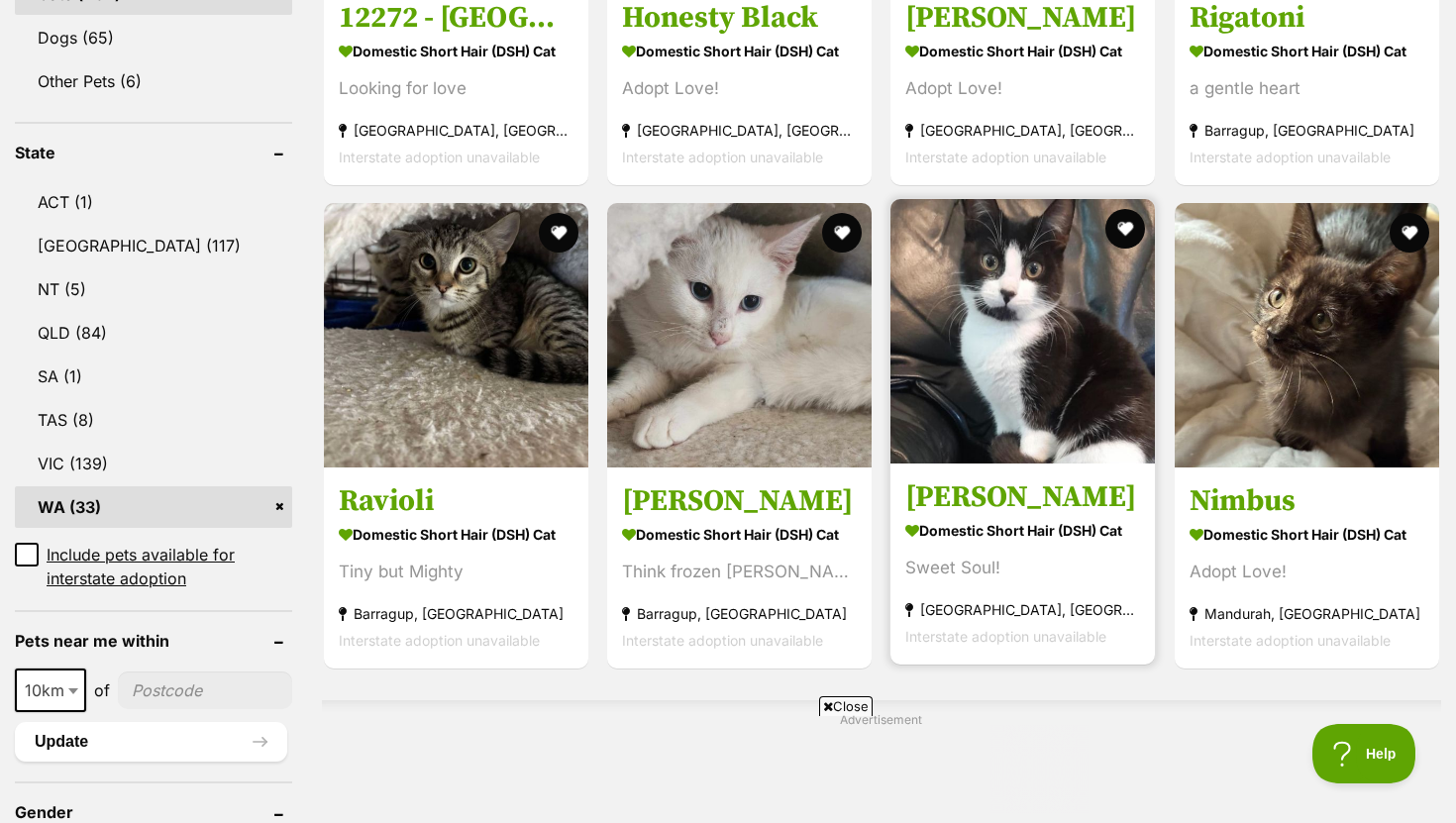 scroll, scrollTop: 0, scrollLeft: 0, axis: both 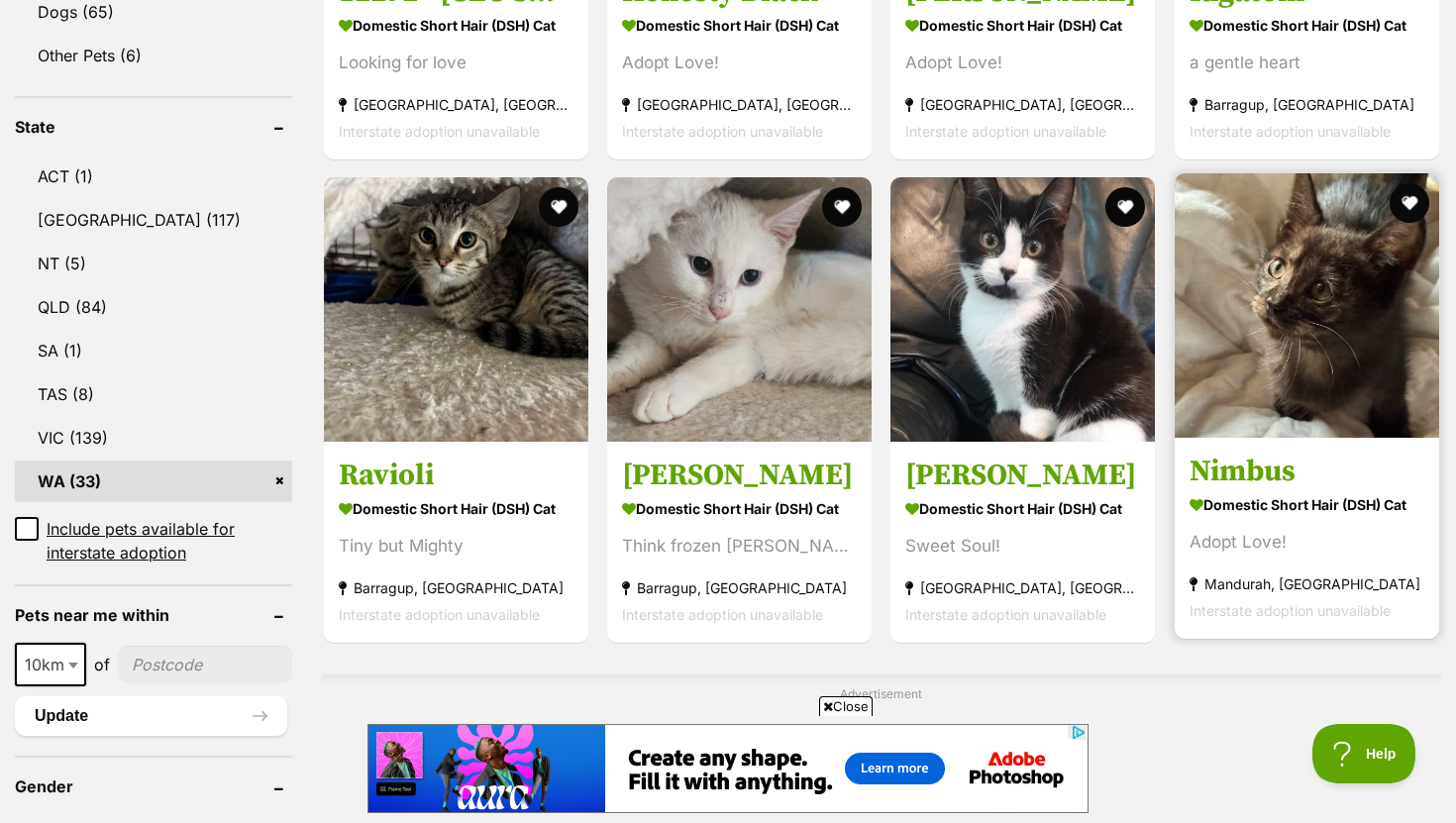 click at bounding box center [1306, 305] 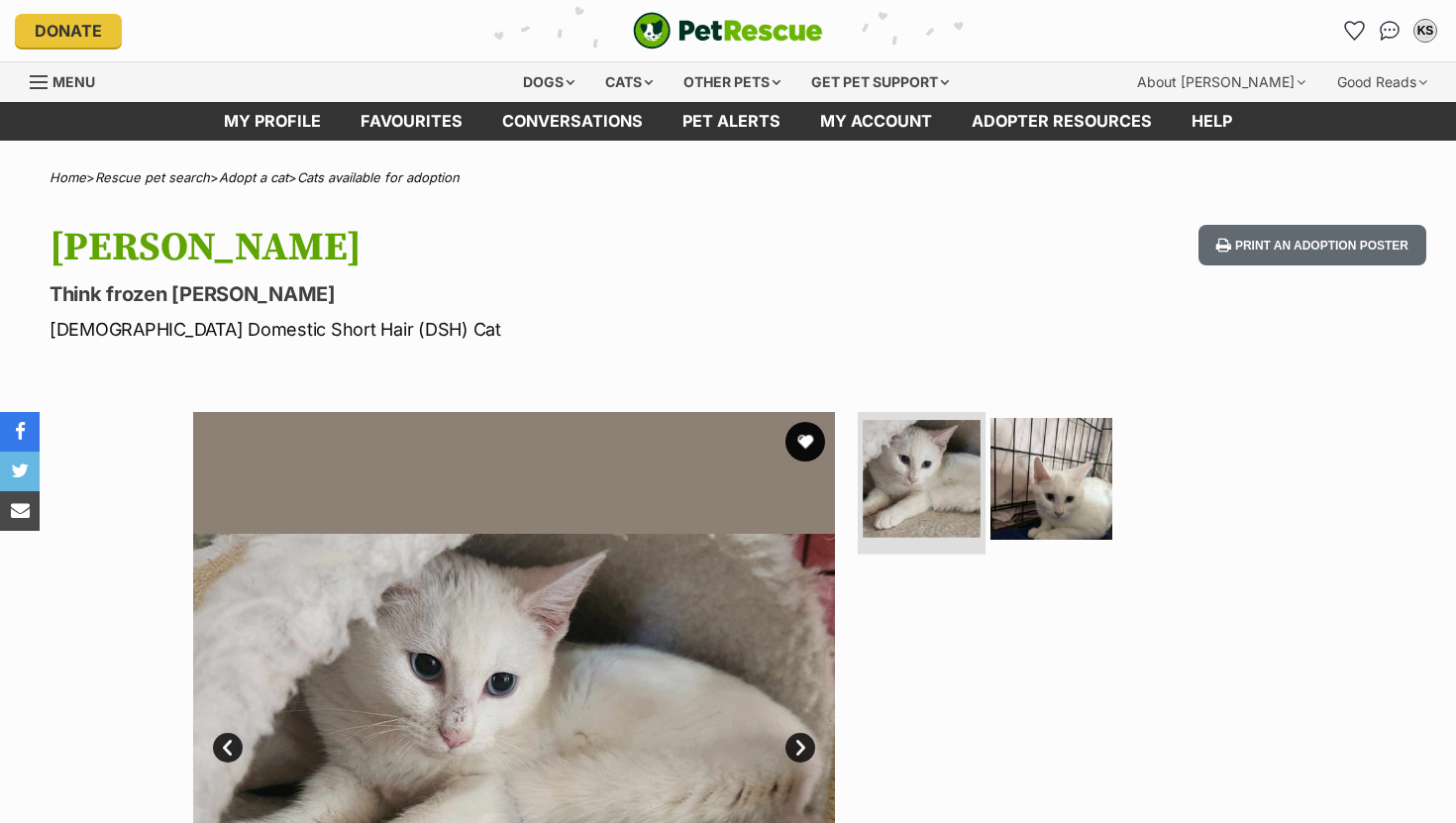 scroll, scrollTop: 0, scrollLeft: 0, axis: both 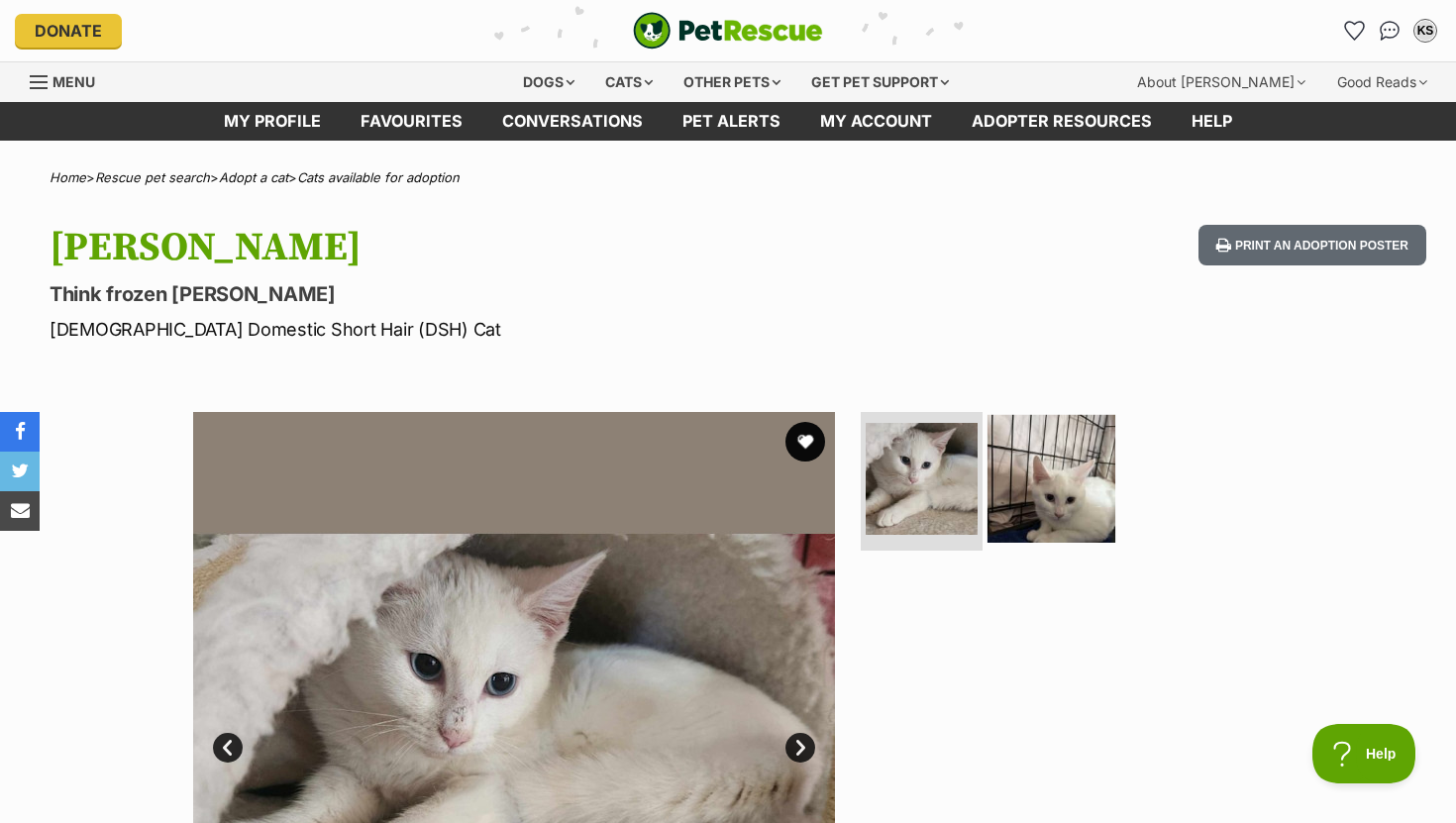 click at bounding box center (1051, 478) 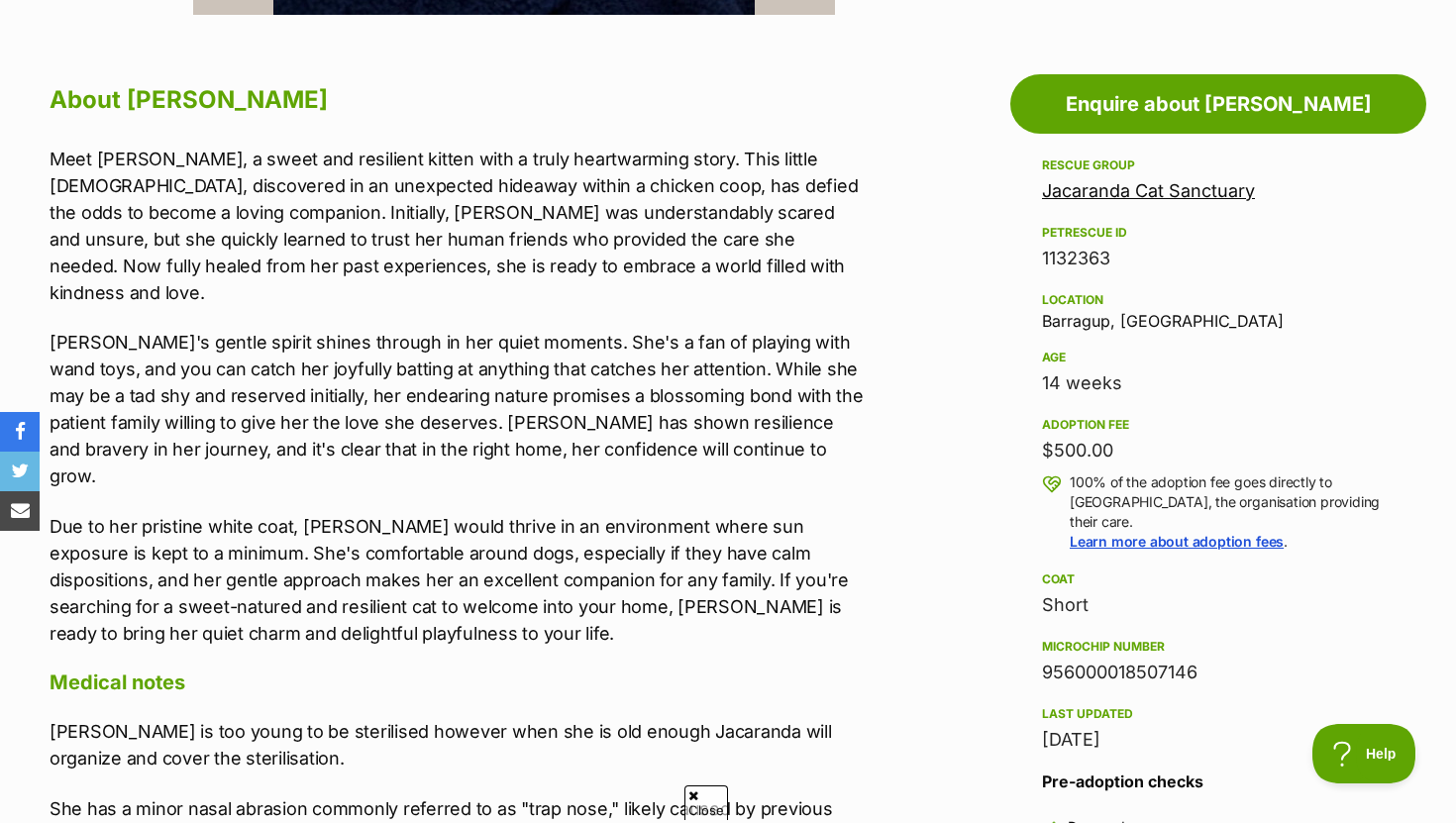 scroll, scrollTop: 0, scrollLeft: 0, axis: both 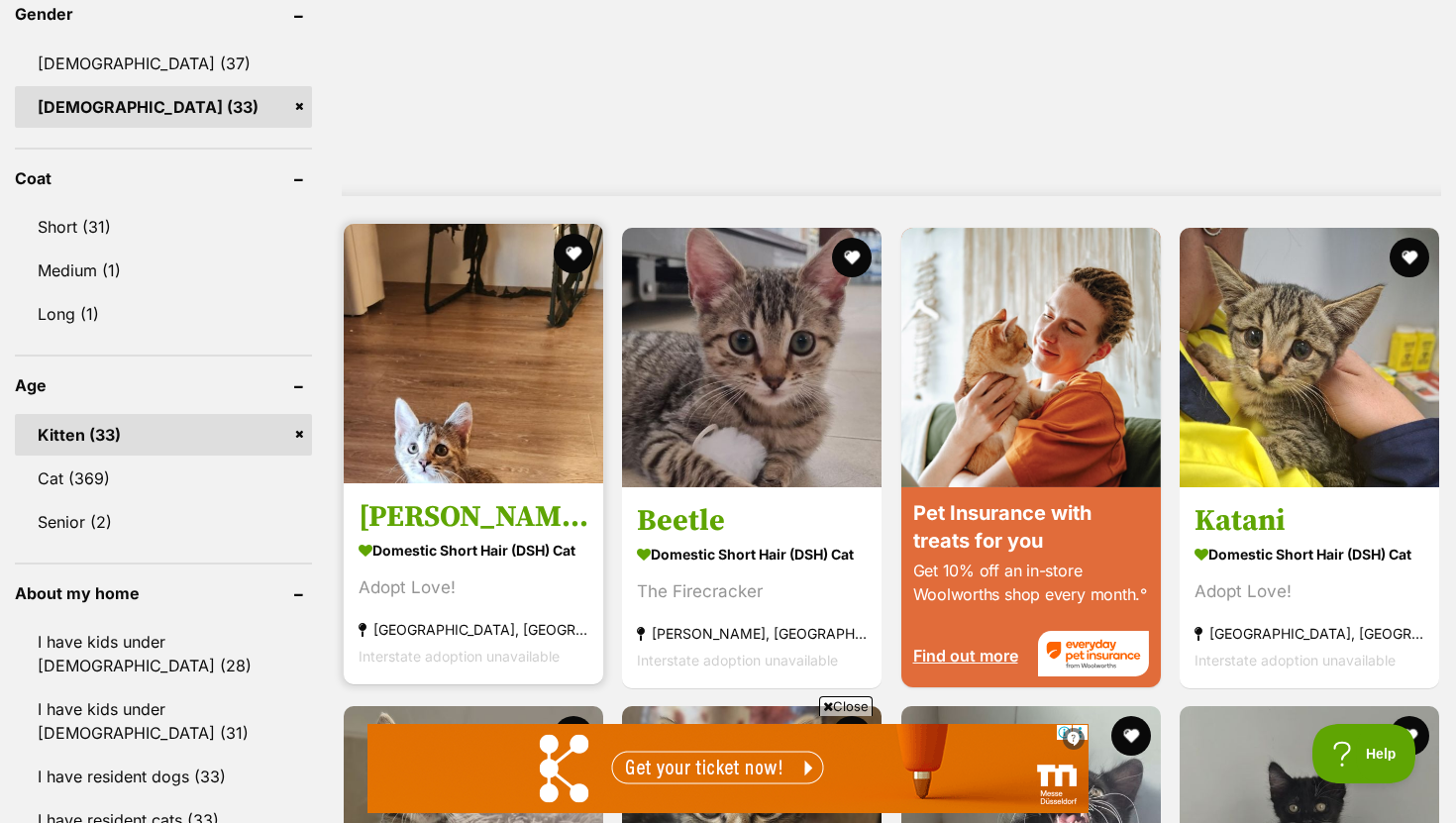 click at bounding box center [473, 354] 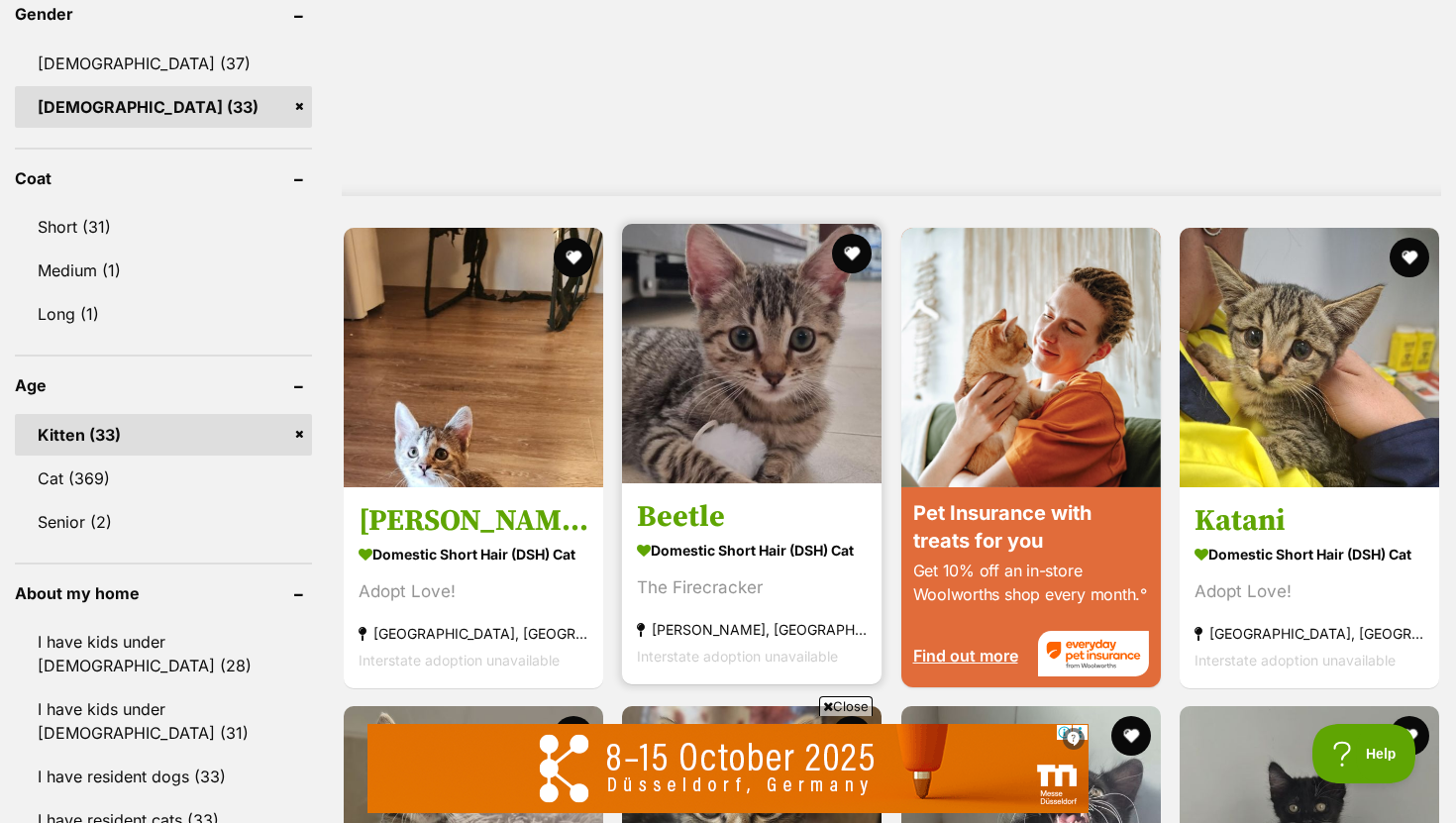 click at bounding box center (752, 354) 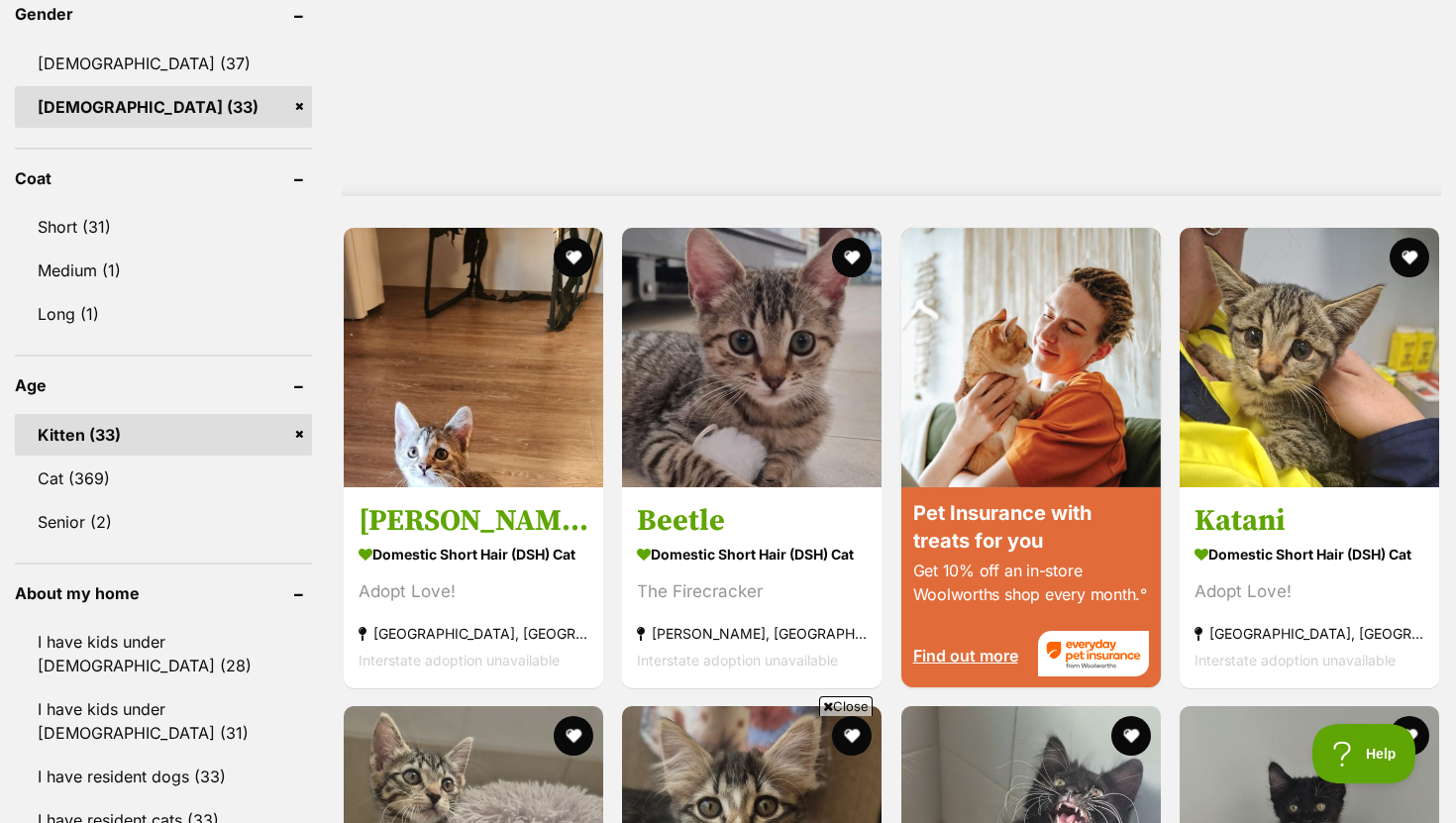 scroll, scrollTop: 0, scrollLeft: 0, axis: both 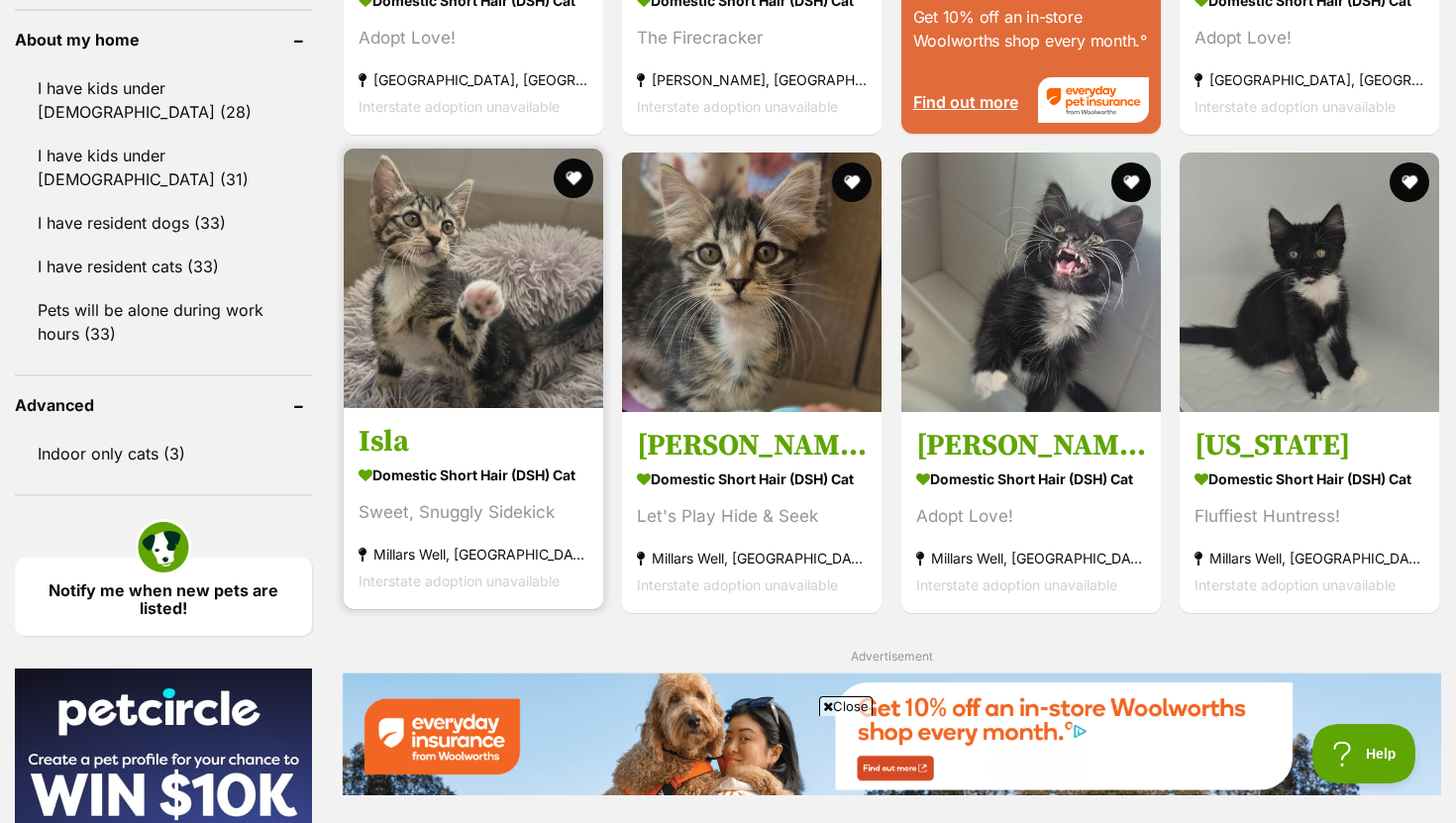 click at bounding box center [473, 278] 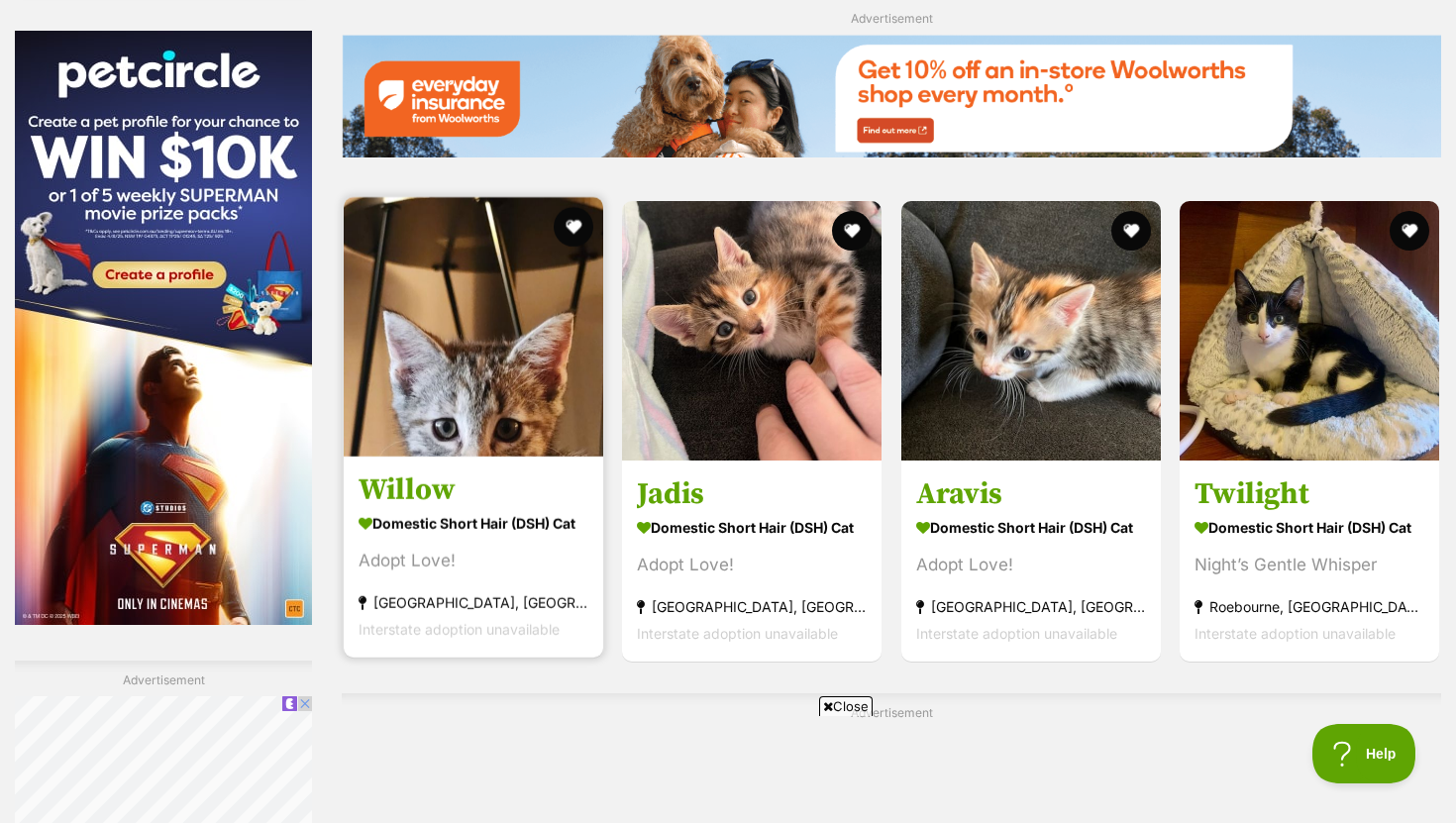 scroll, scrollTop: 0, scrollLeft: 0, axis: both 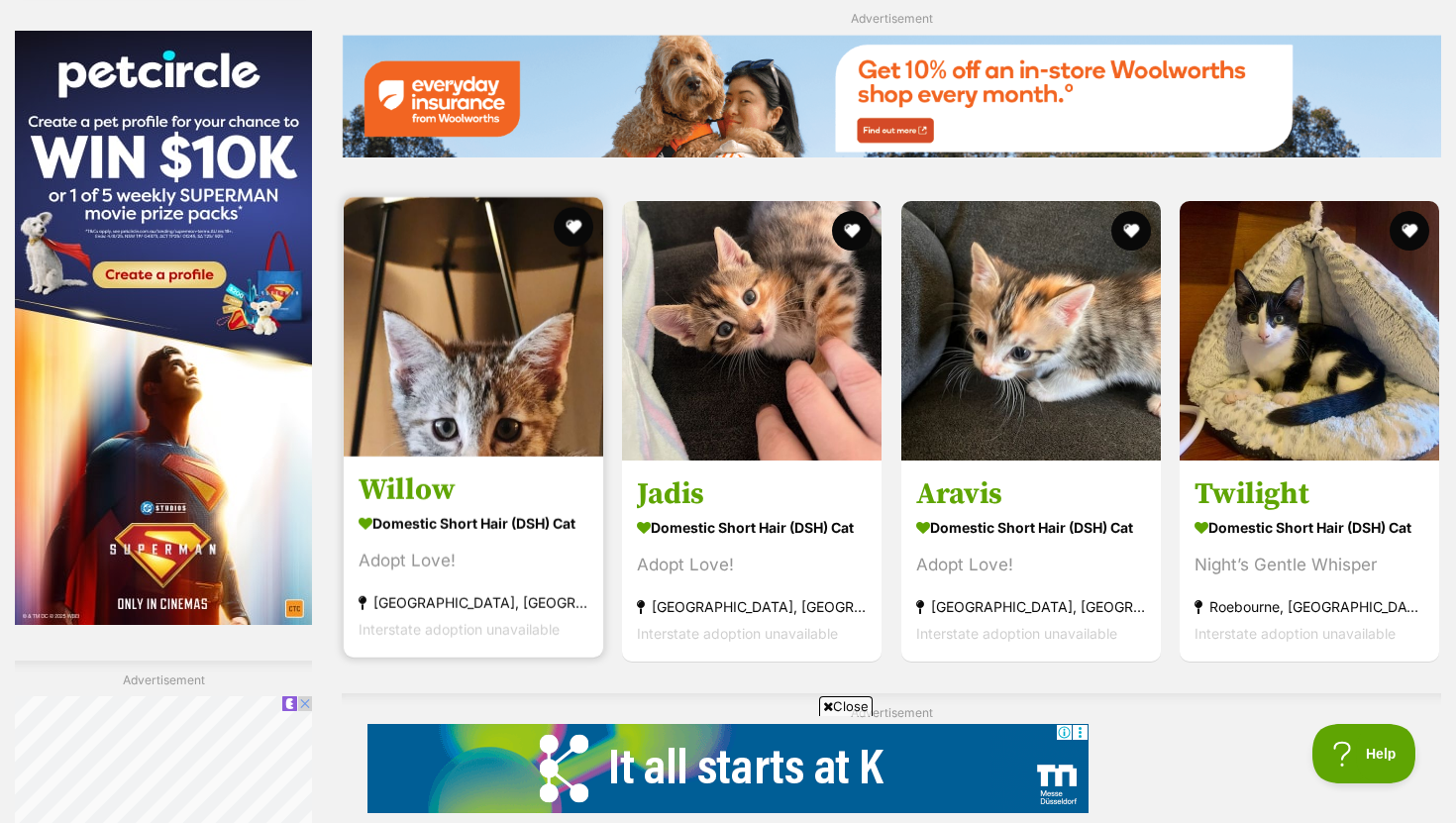 click at bounding box center [473, 327] 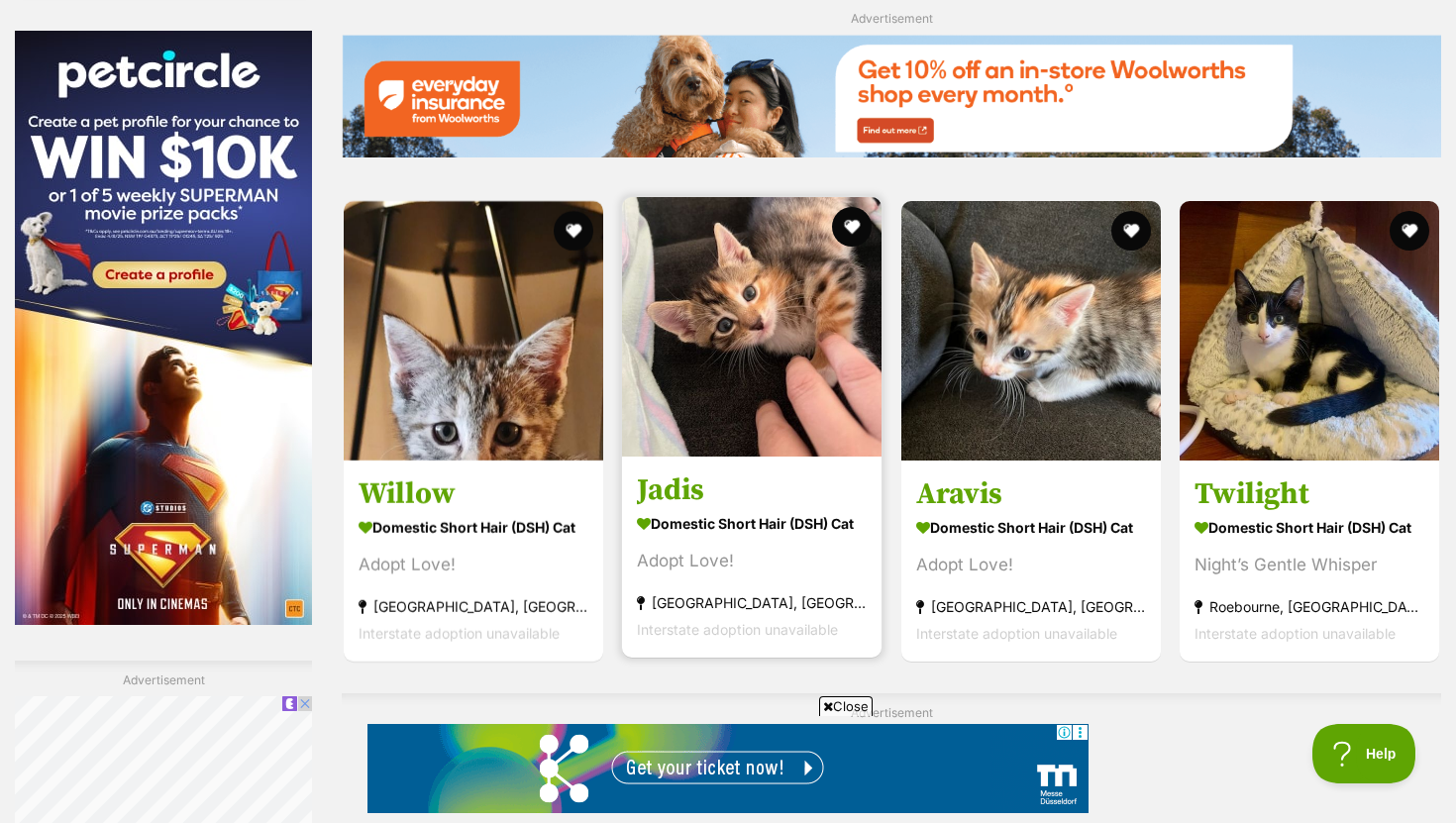 click at bounding box center (752, 327) 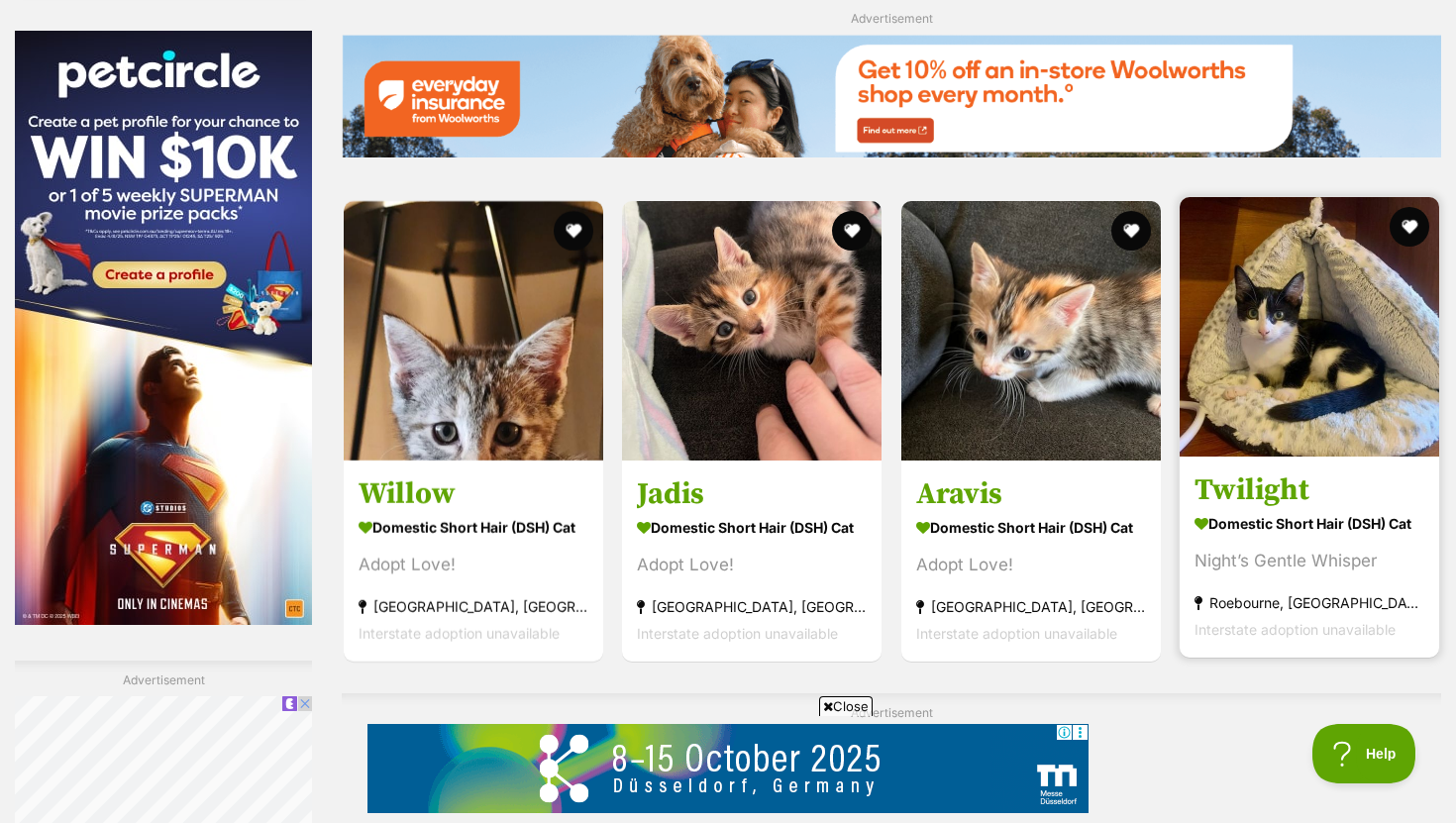 click at bounding box center [1309, 327] 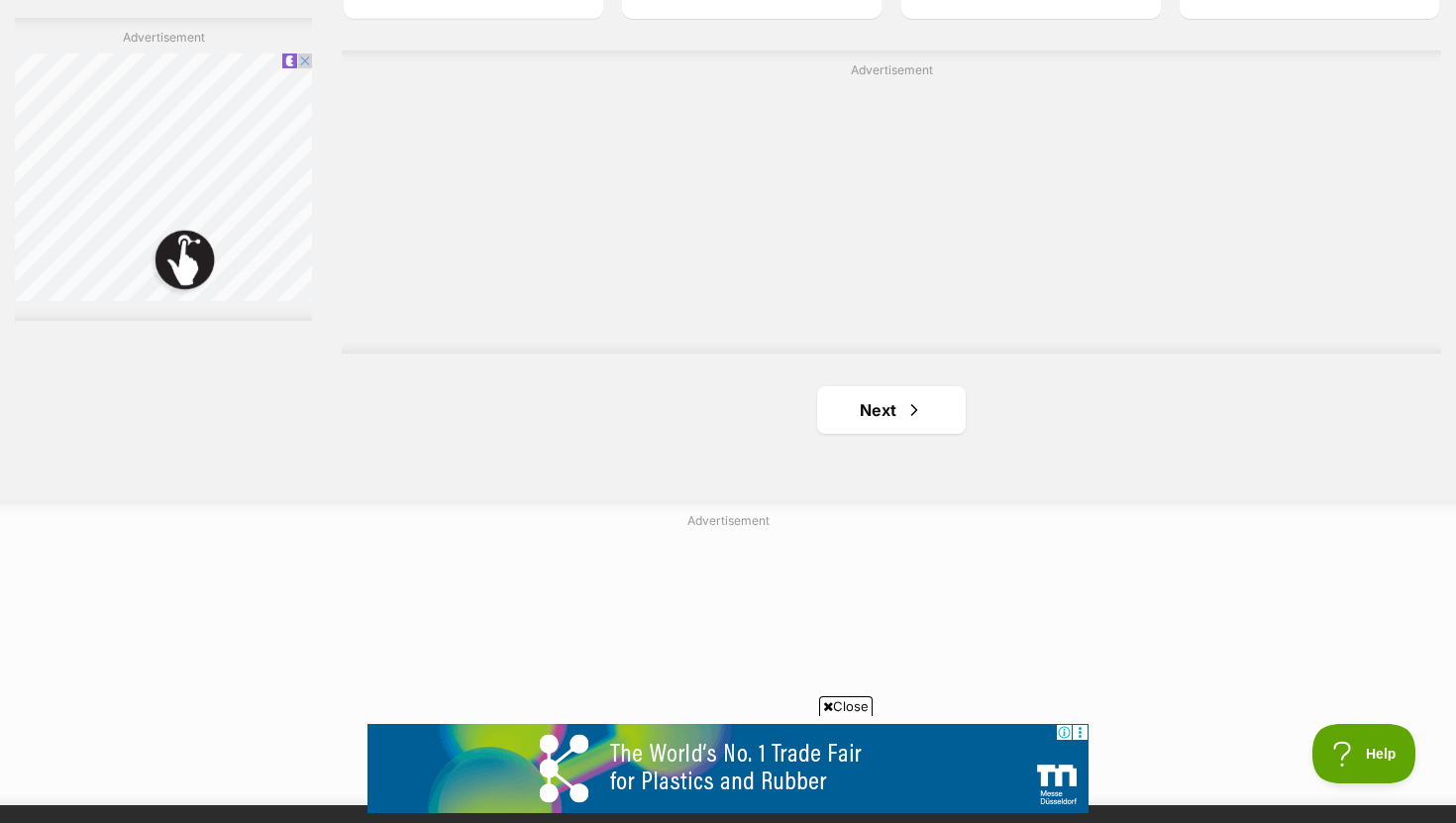 scroll, scrollTop: 3528, scrollLeft: 0, axis: vertical 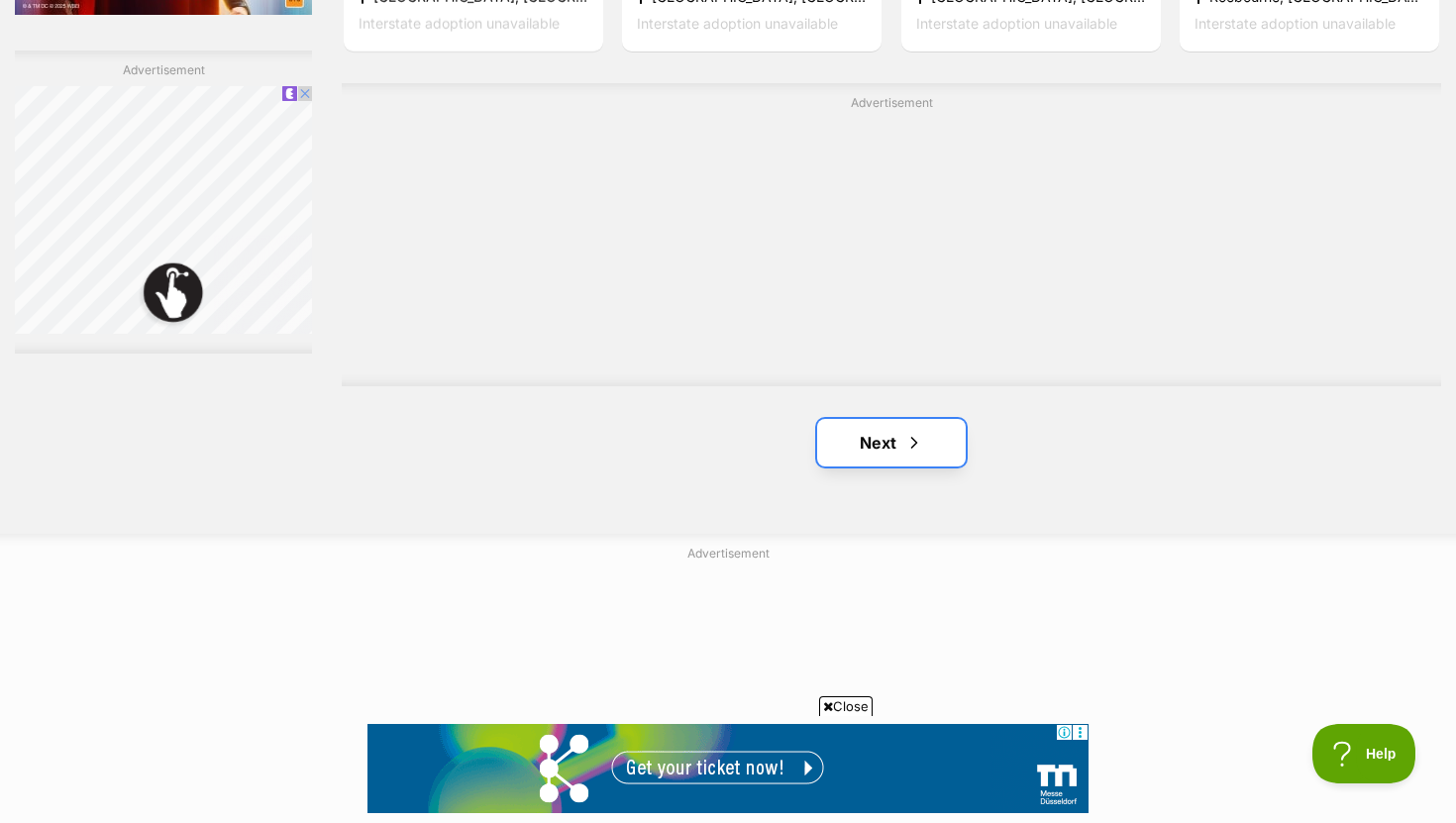 click on "Next" at bounding box center (891, 443) 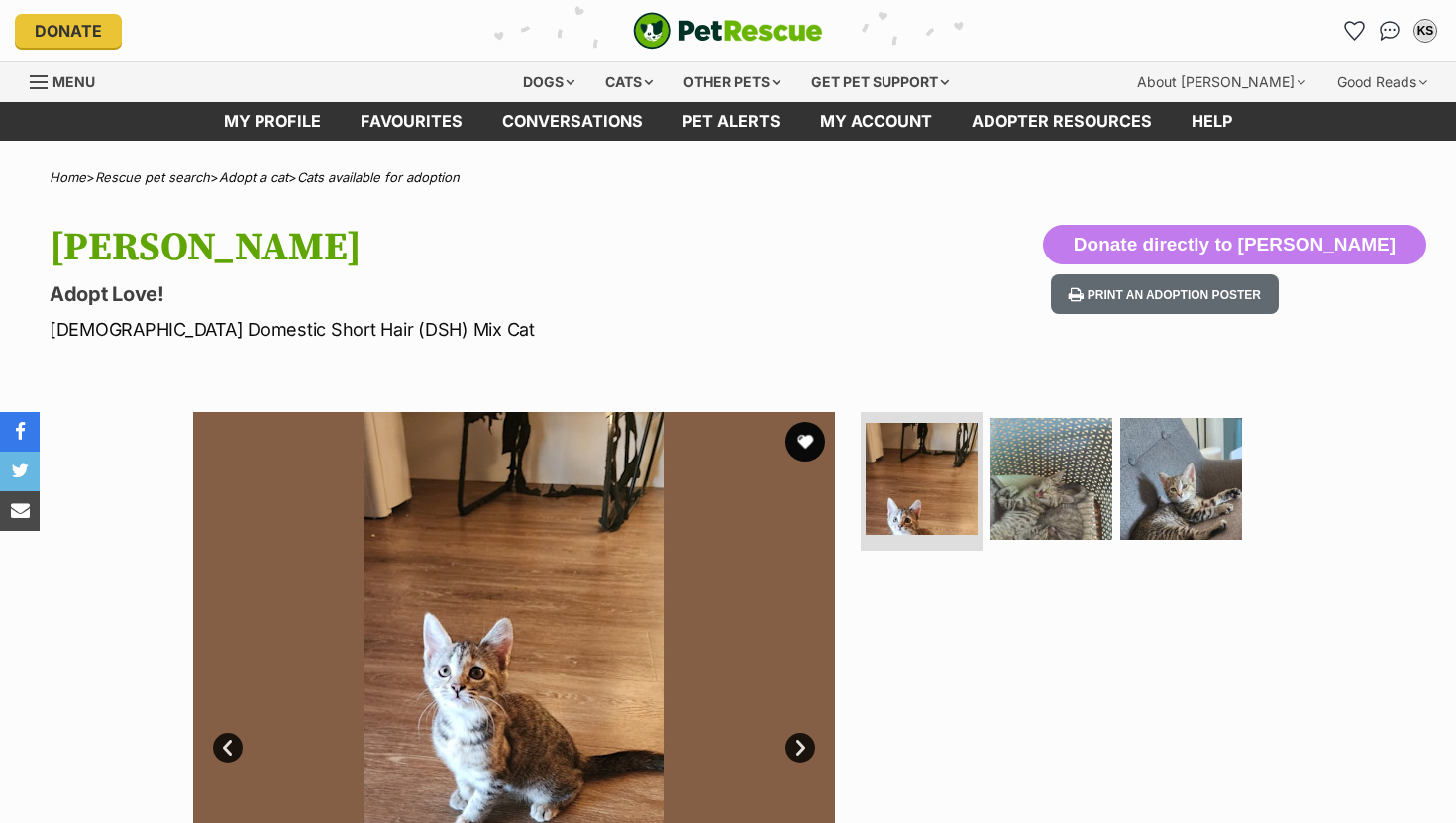 scroll, scrollTop: 0, scrollLeft: 0, axis: both 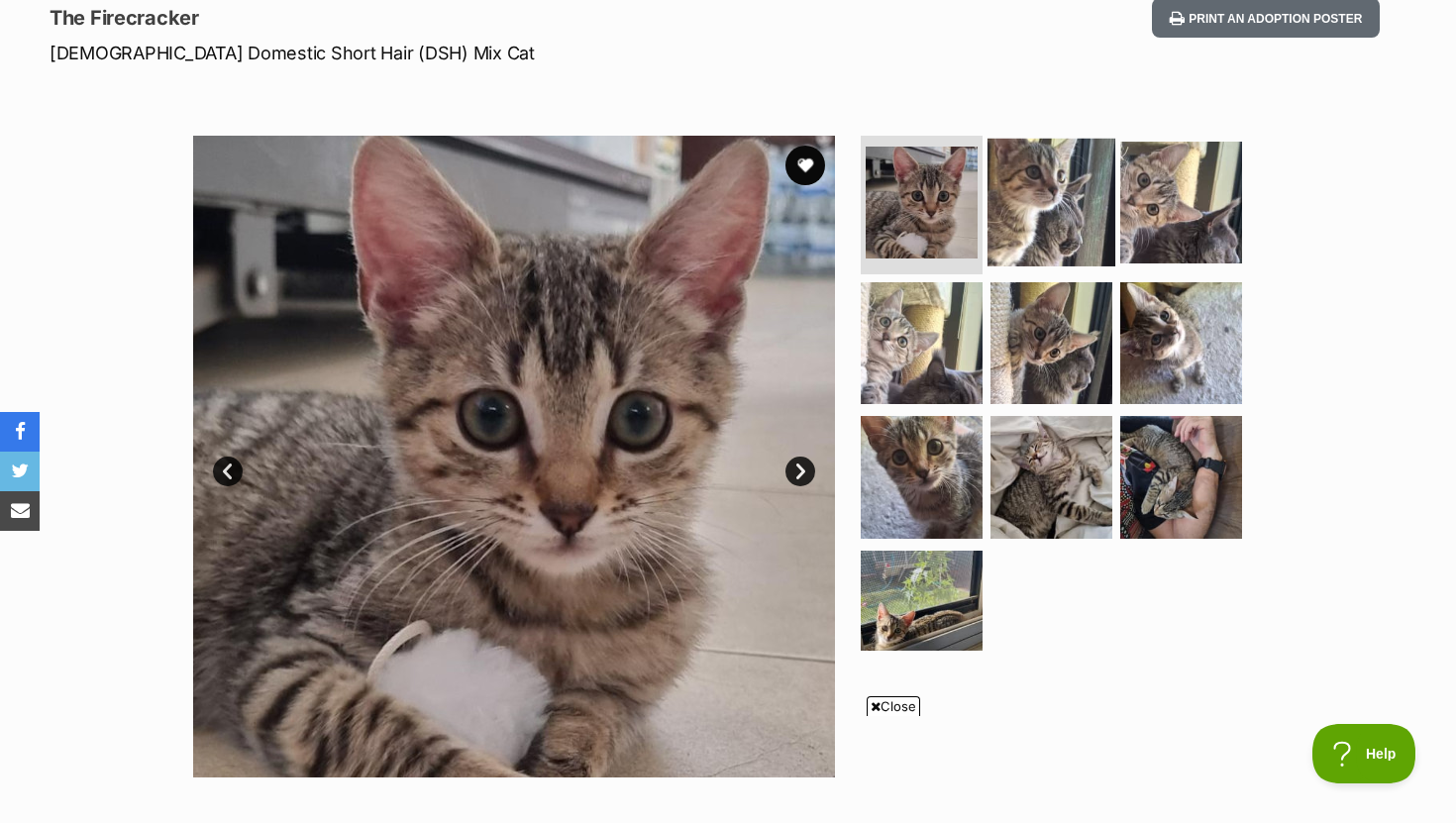 click at bounding box center [1051, 202] 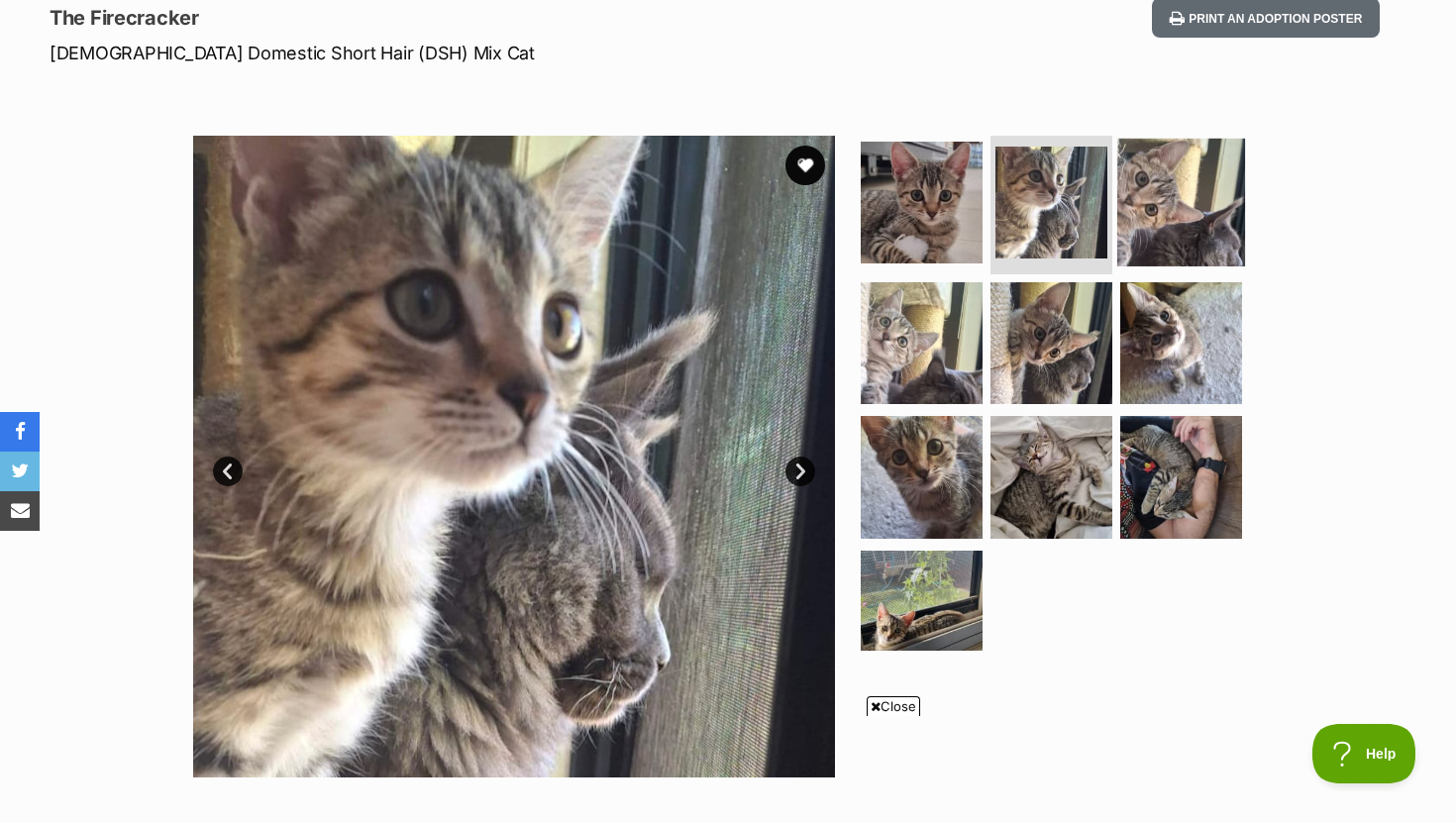 click at bounding box center [1181, 202] 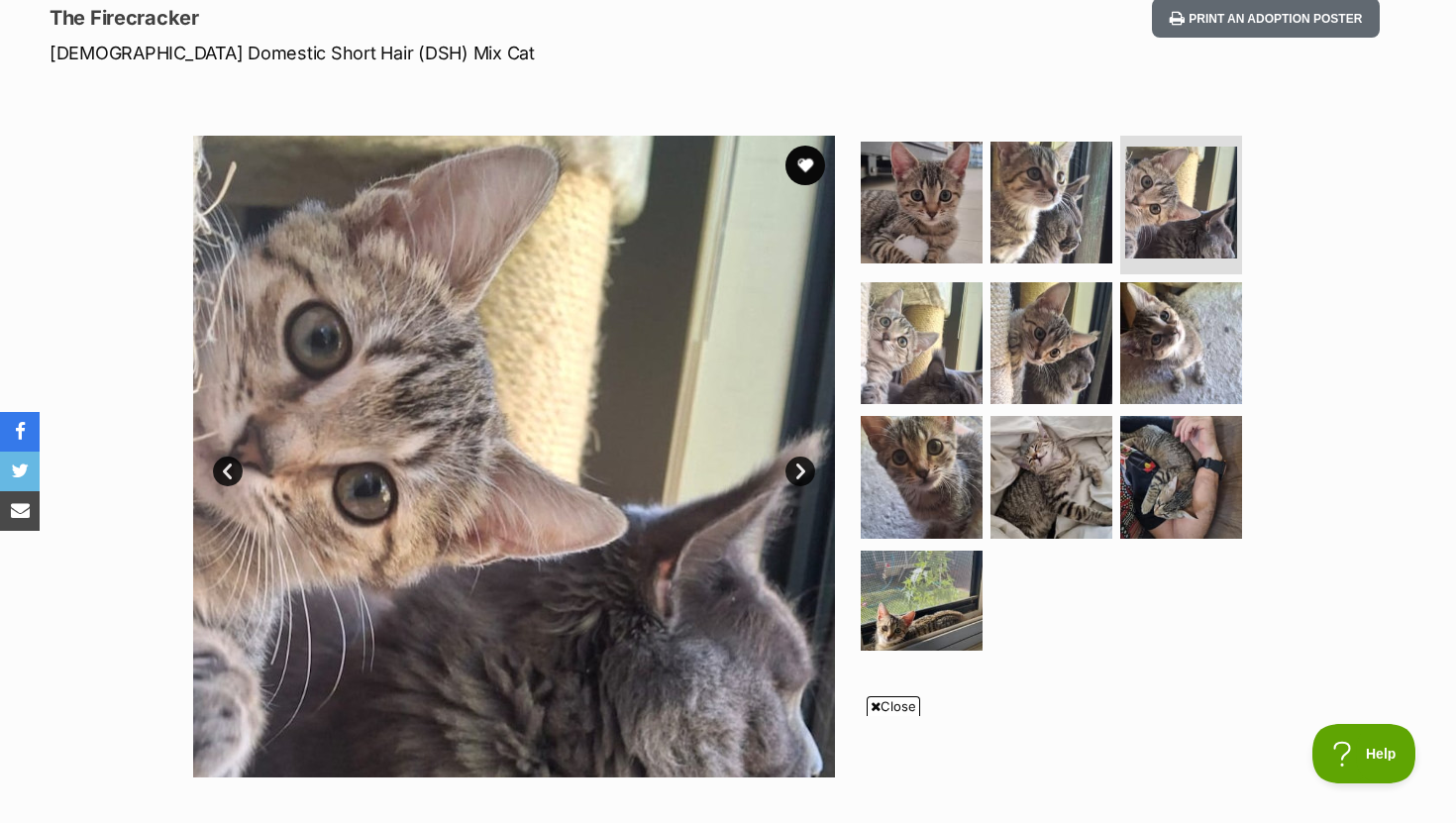 click on "Available
3
of 10 images
3
of 10 images
3
of 10 images
3
of 10 images
3
of 10 images
3
of 10 images
3
of 10 images
3
of 10 images
3
of 10 images
3
of 10 images
Next Prev 1 2 3 4 5 6 7 8 9 10" at bounding box center (728, 442) 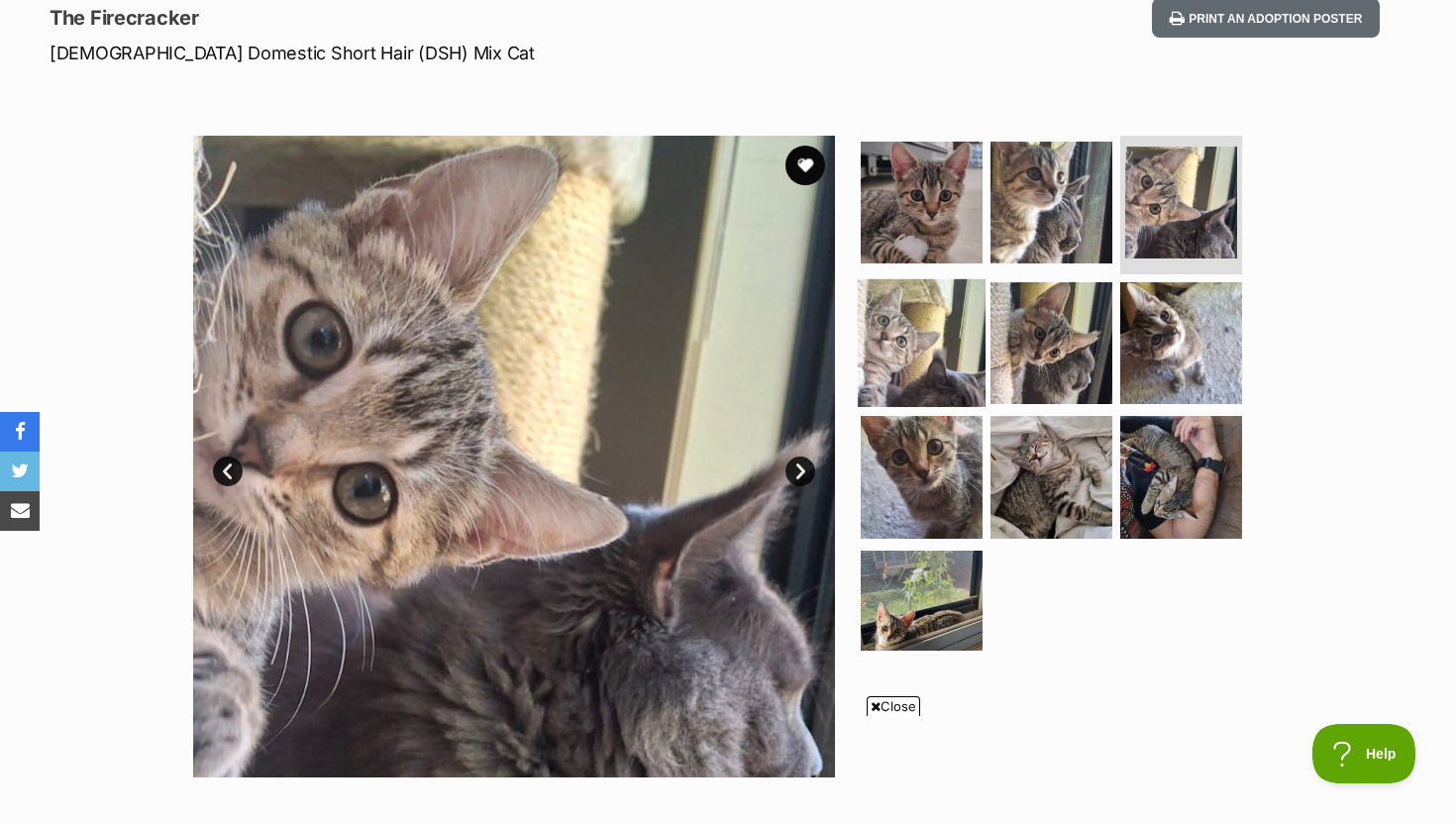 click at bounding box center (921, 342) 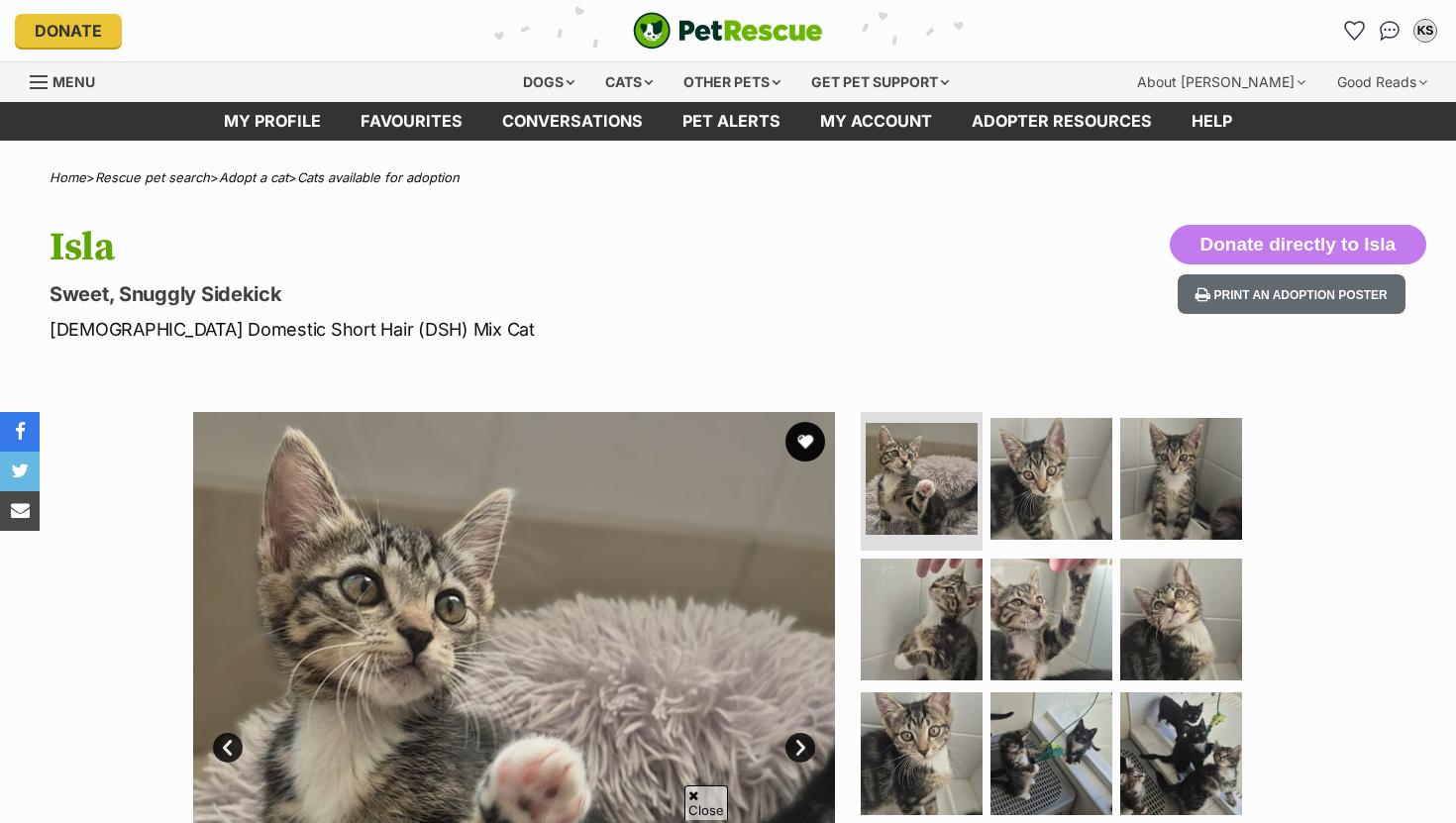 scroll, scrollTop: 613, scrollLeft: 0, axis: vertical 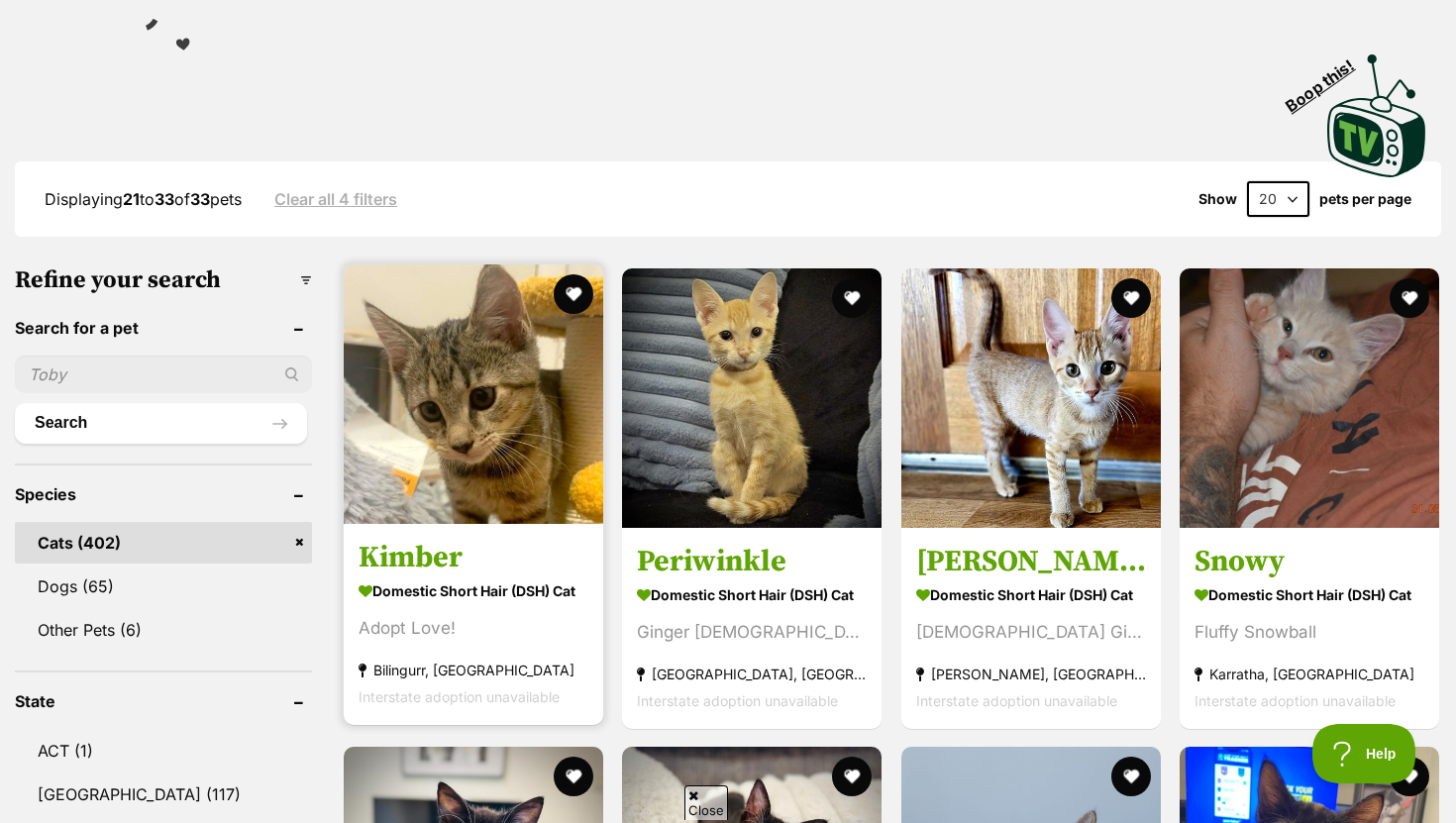 click at bounding box center [473, 394] 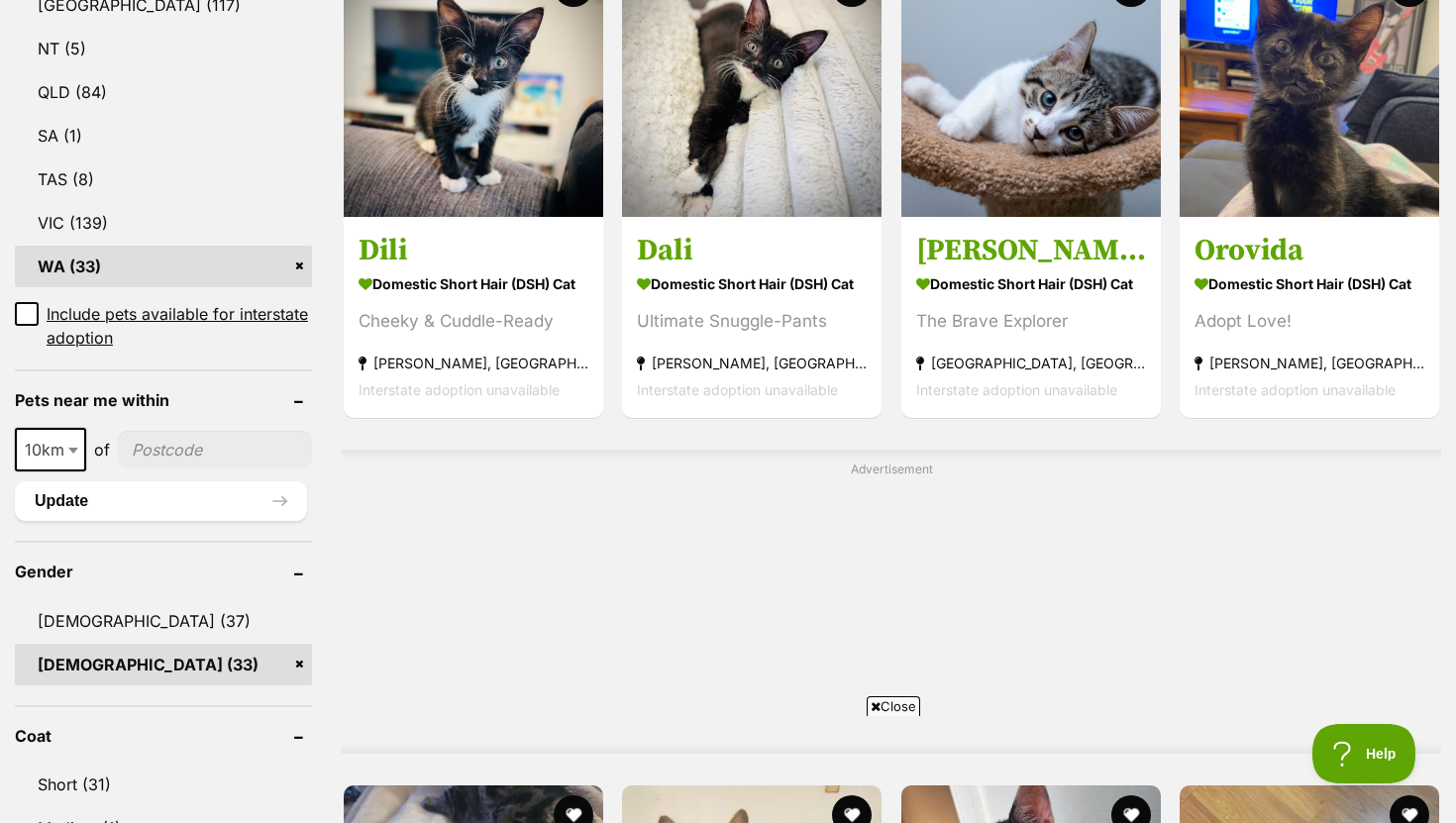 scroll, scrollTop: 1176, scrollLeft: 0, axis: vertical 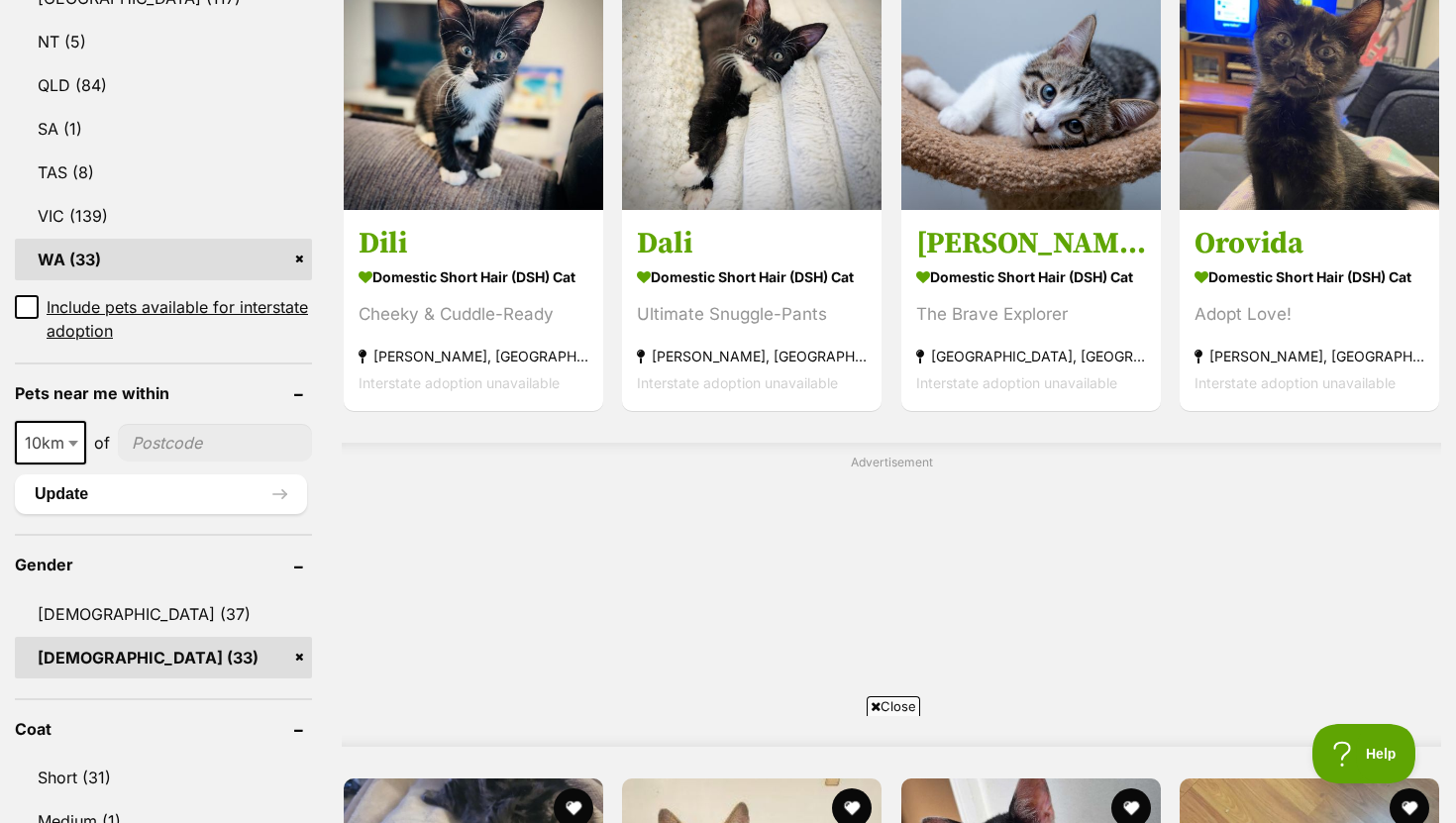 click at bounding box center (215, 443) 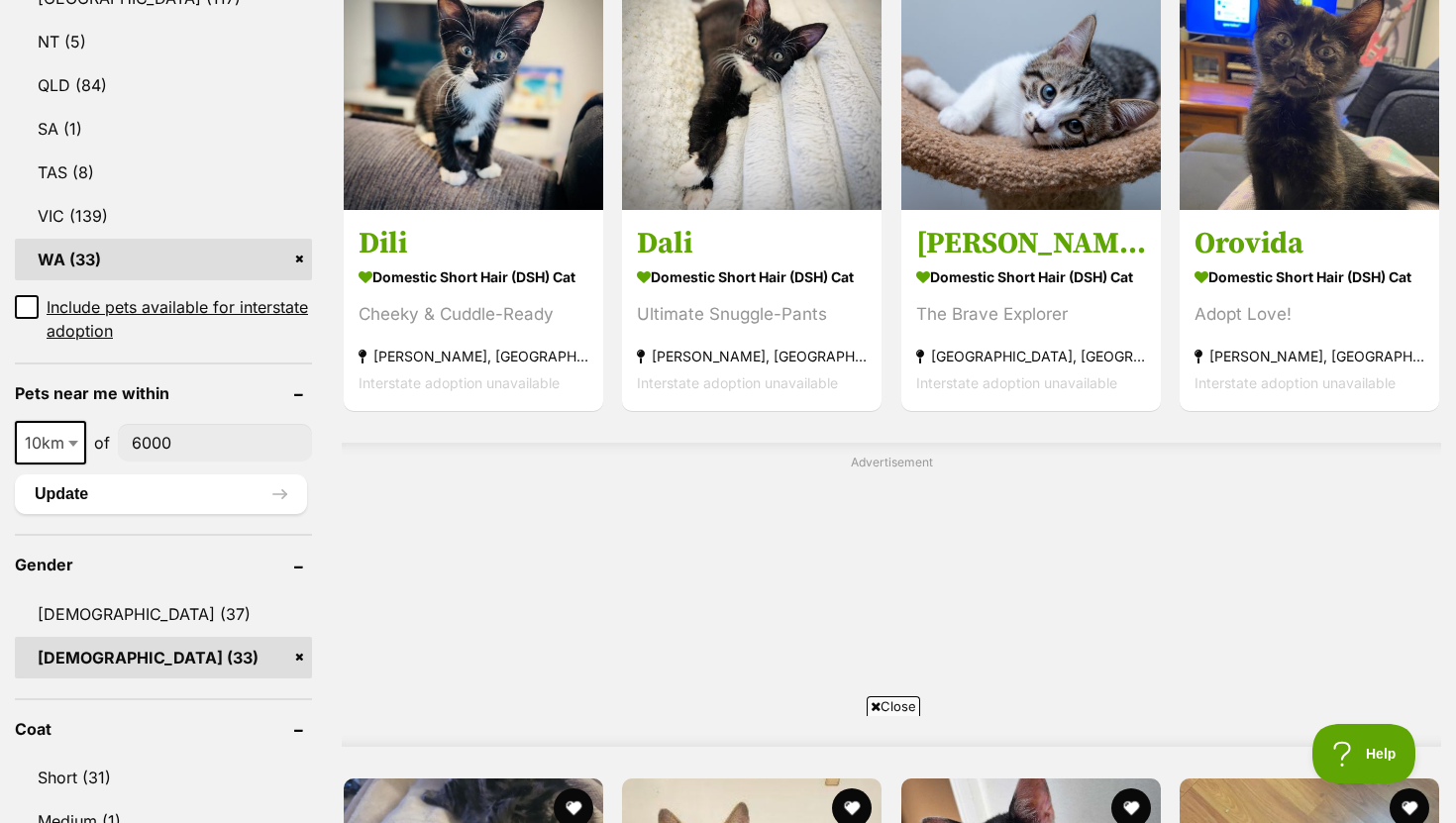type on "6000" 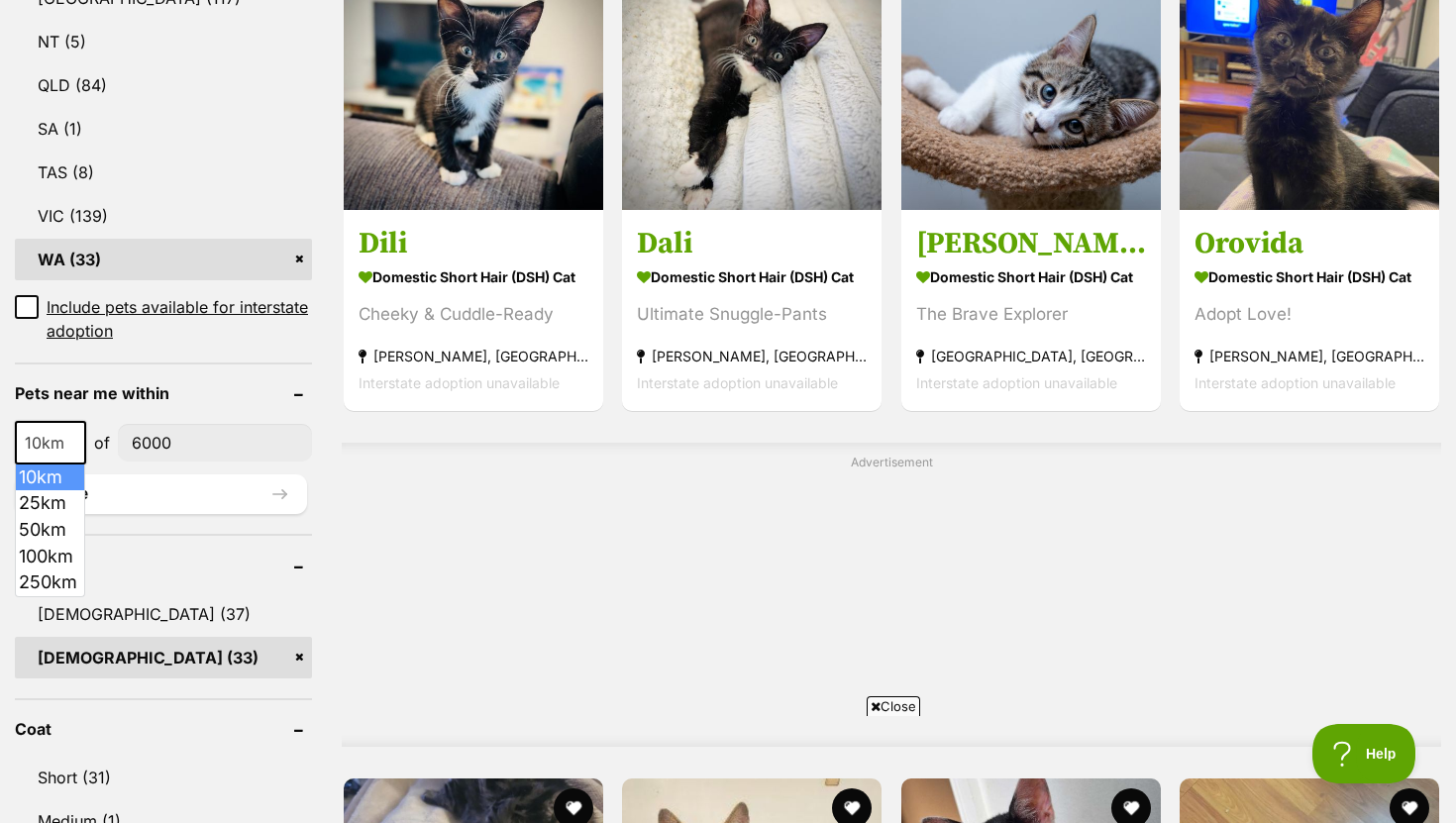 click at bounding box center [73, 444] 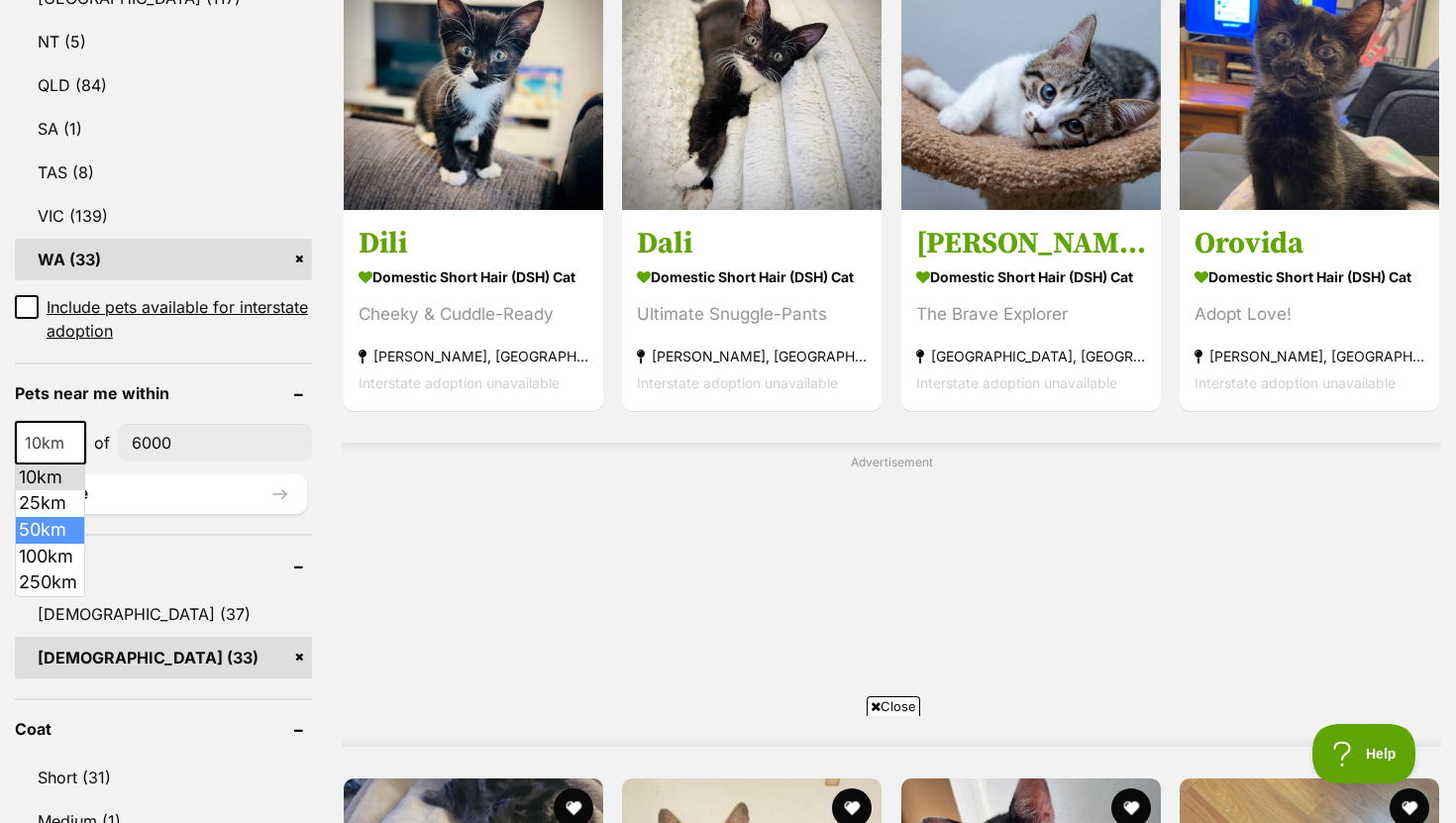 select on "100" 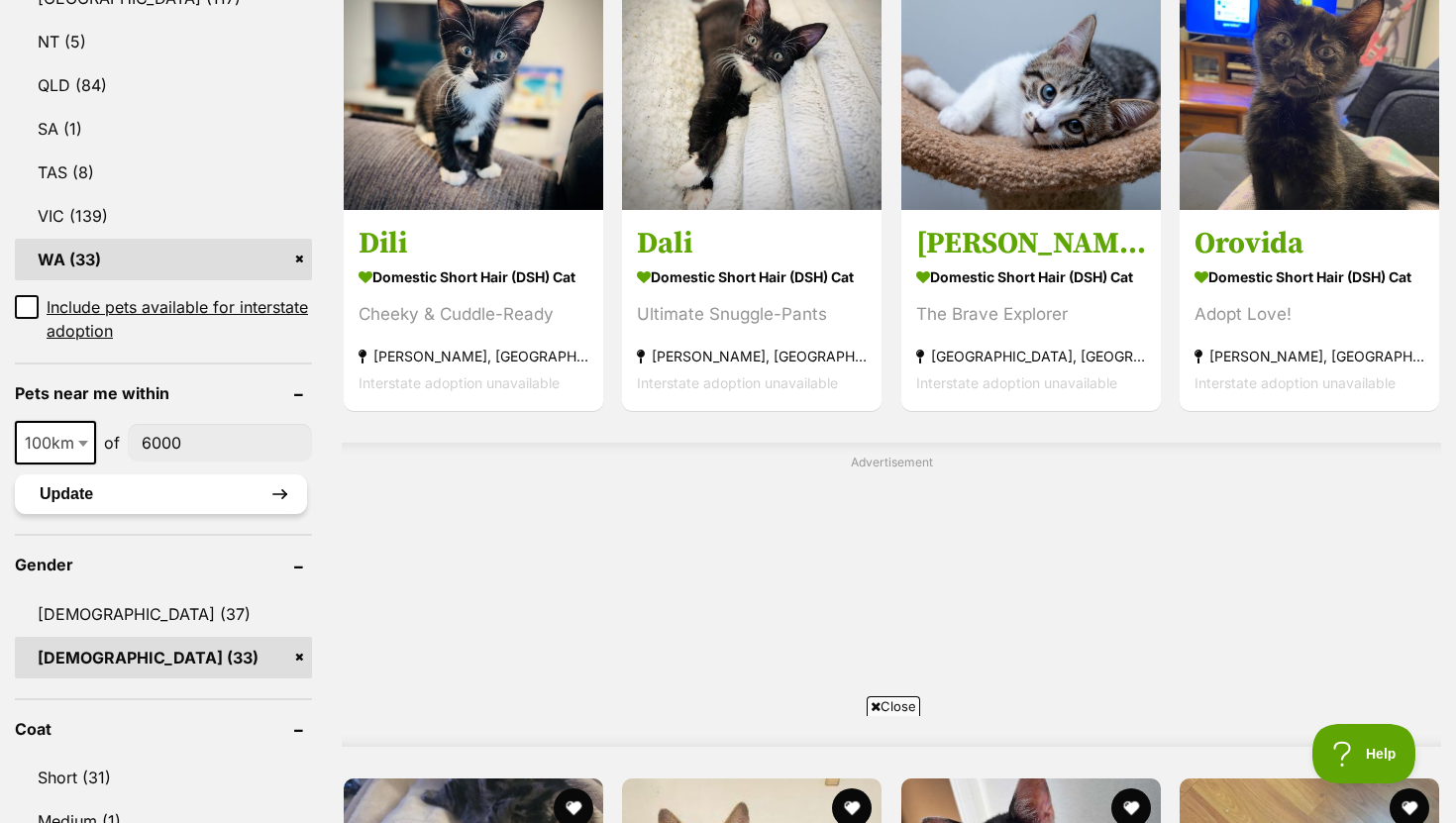 click on "Update" at bounding box center (160, 494) 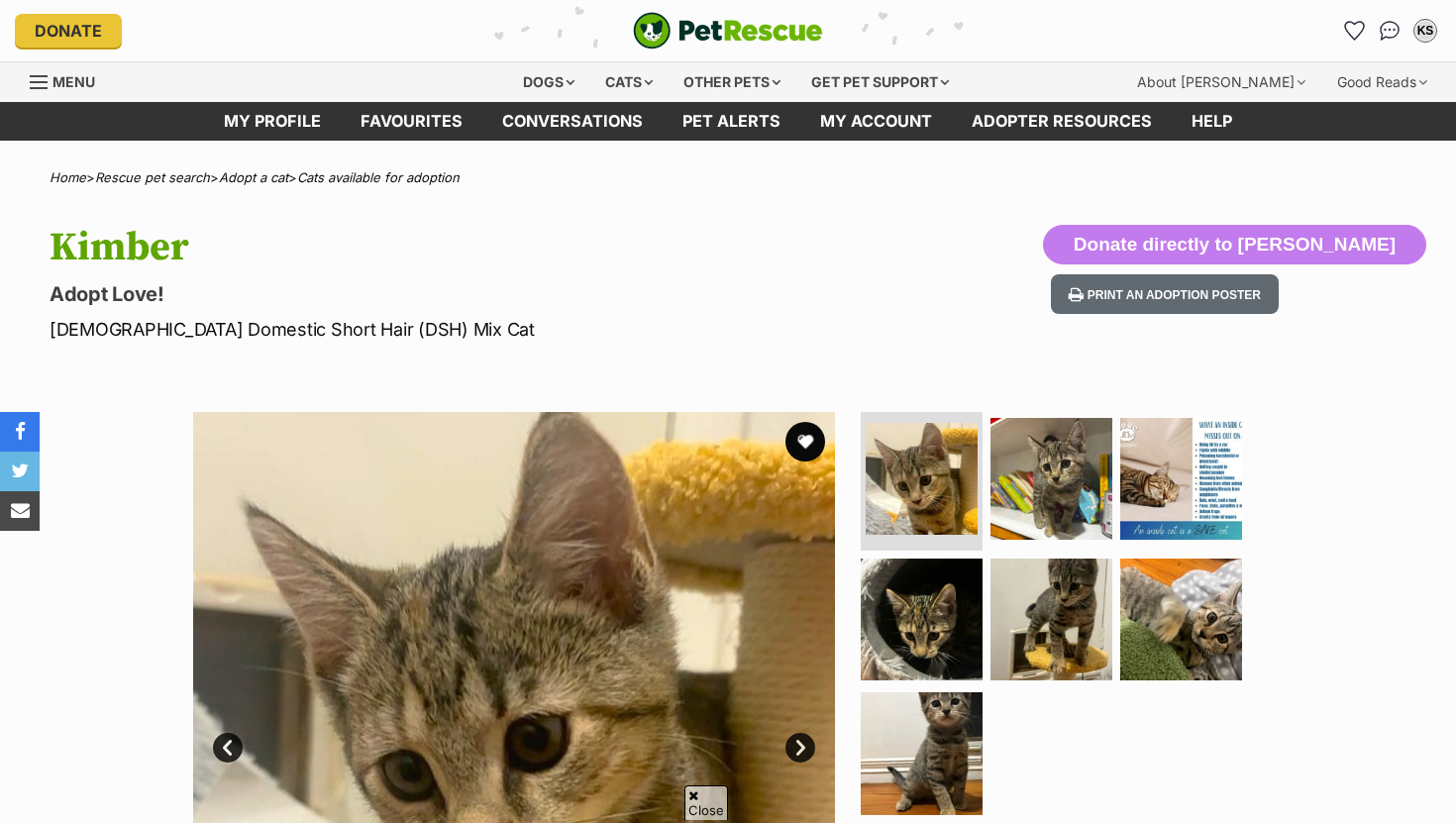 scroll, scrollTop: 1411, scrollLeft: 0, axis: vertical 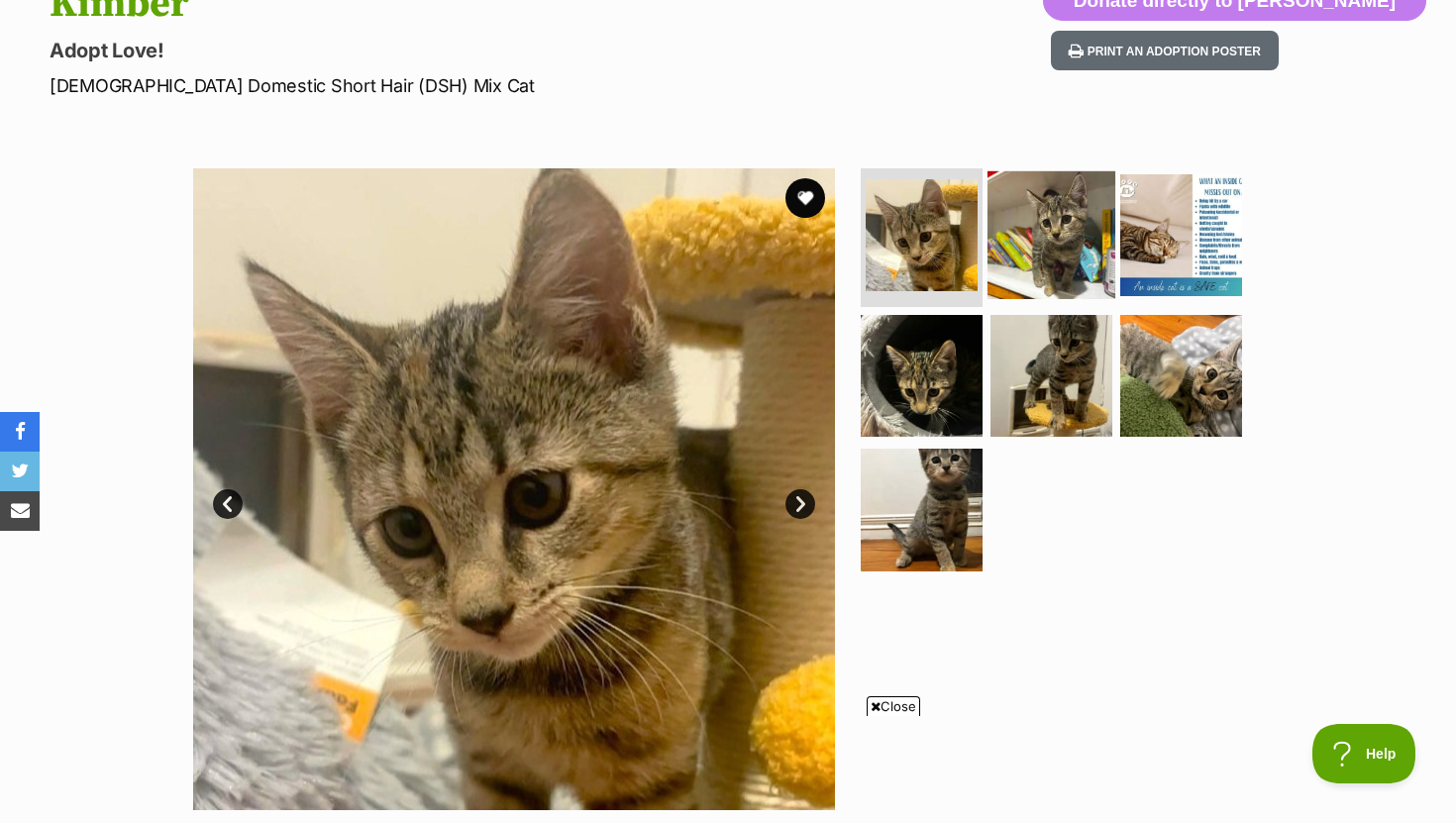 click at bounding box center (1051, 235) 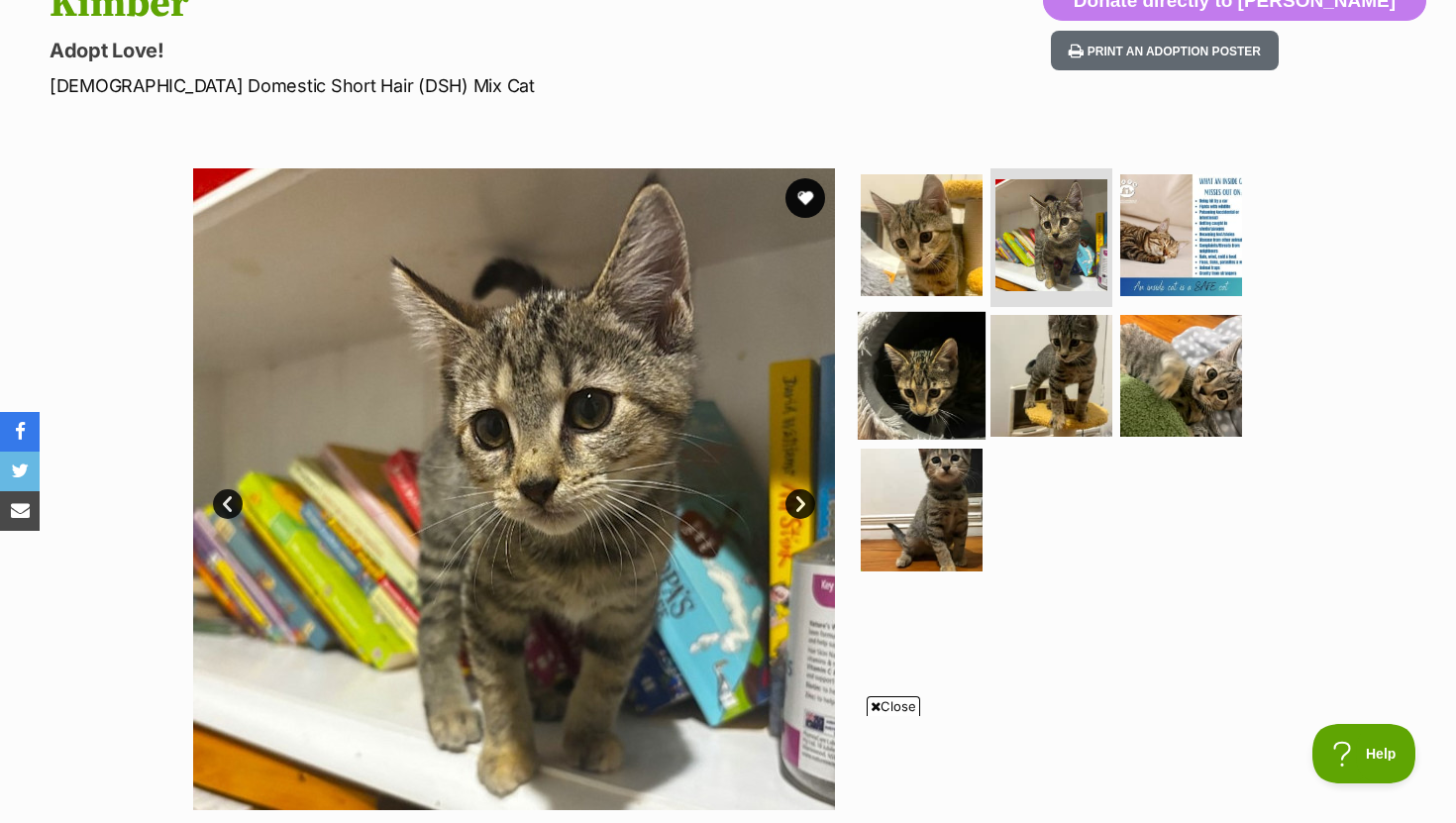 click at bounding box center (921, 374) 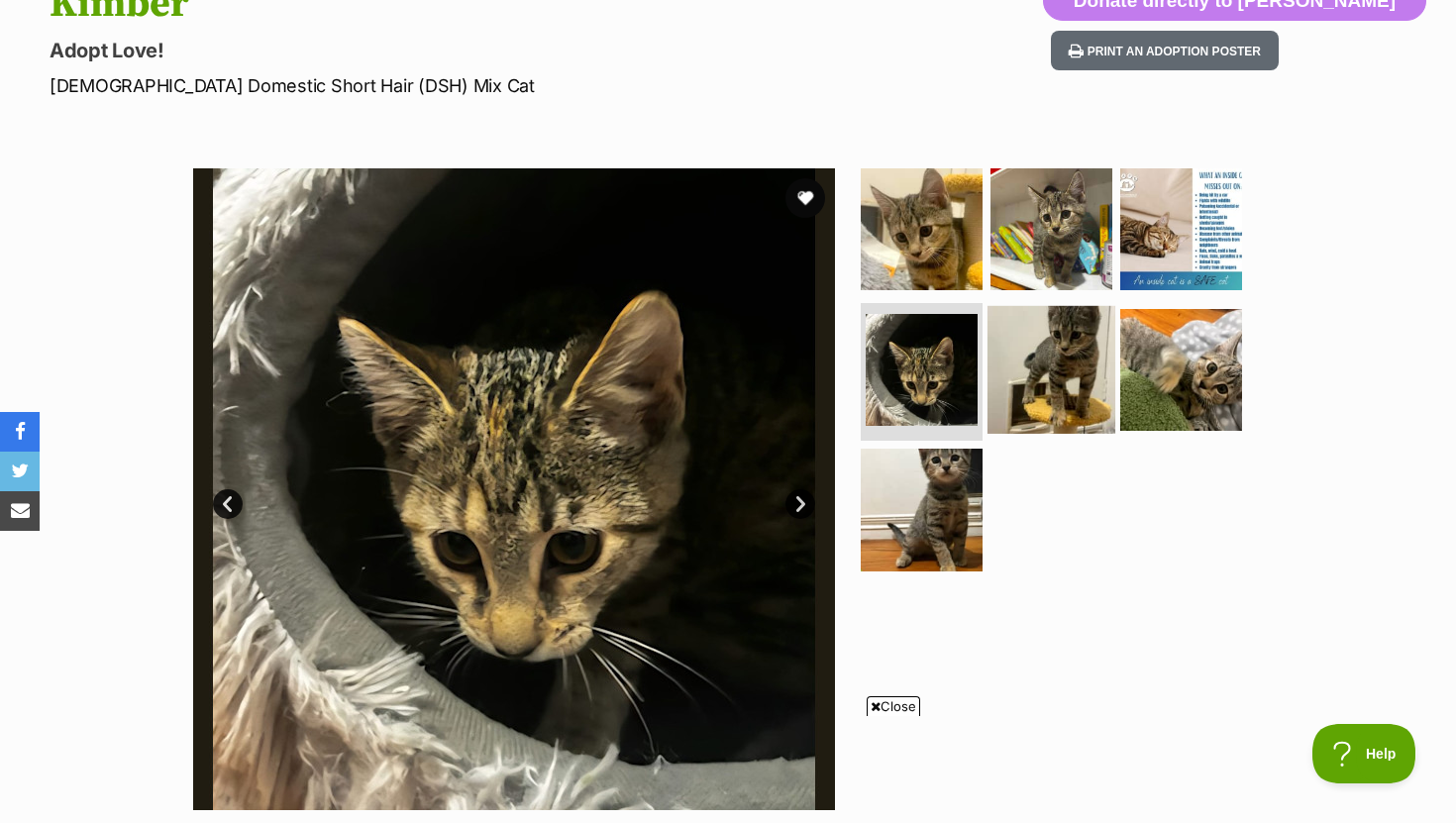 click at bounding box center [1051, 368] 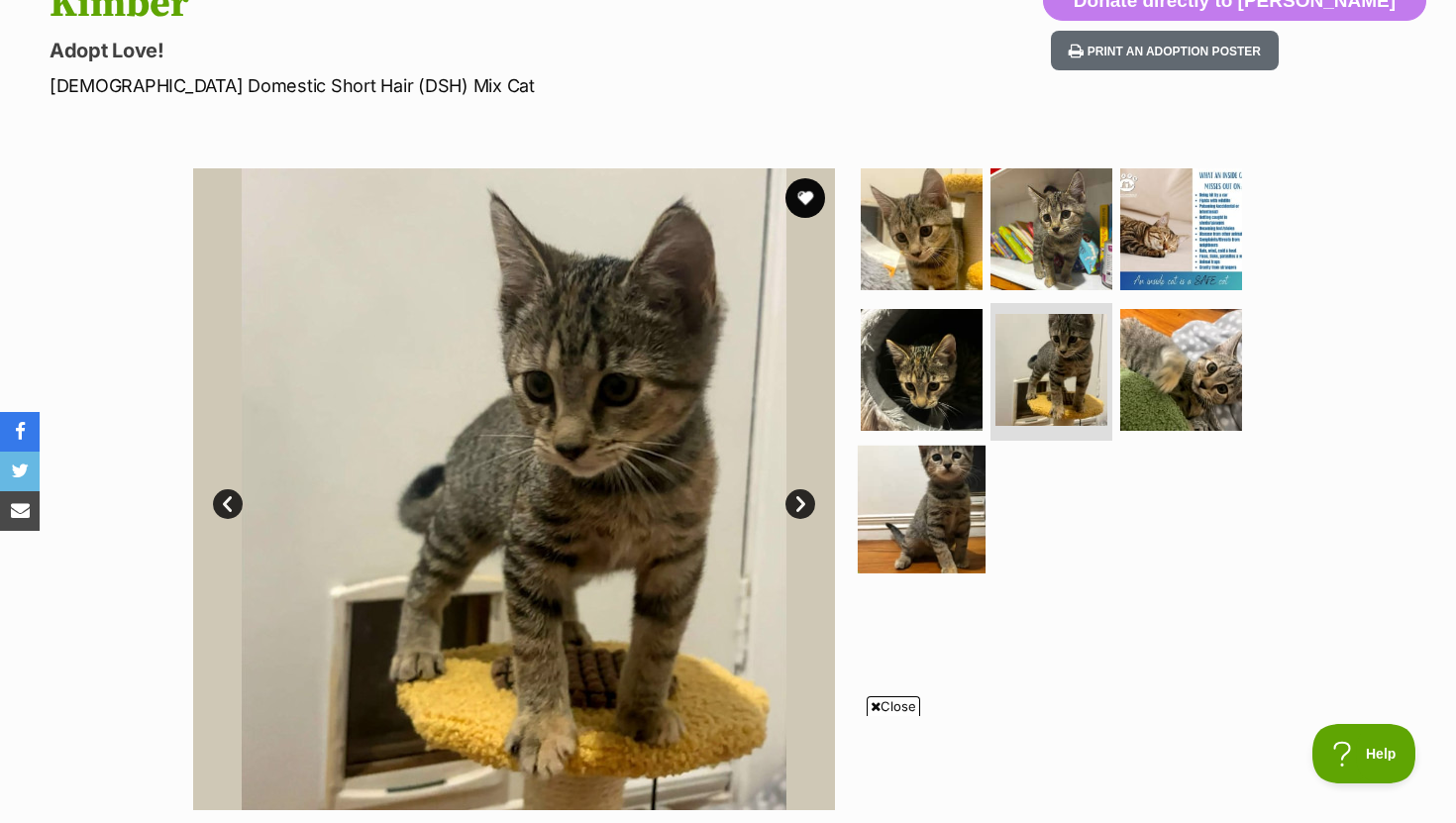 click at bounding box center (921, 509) 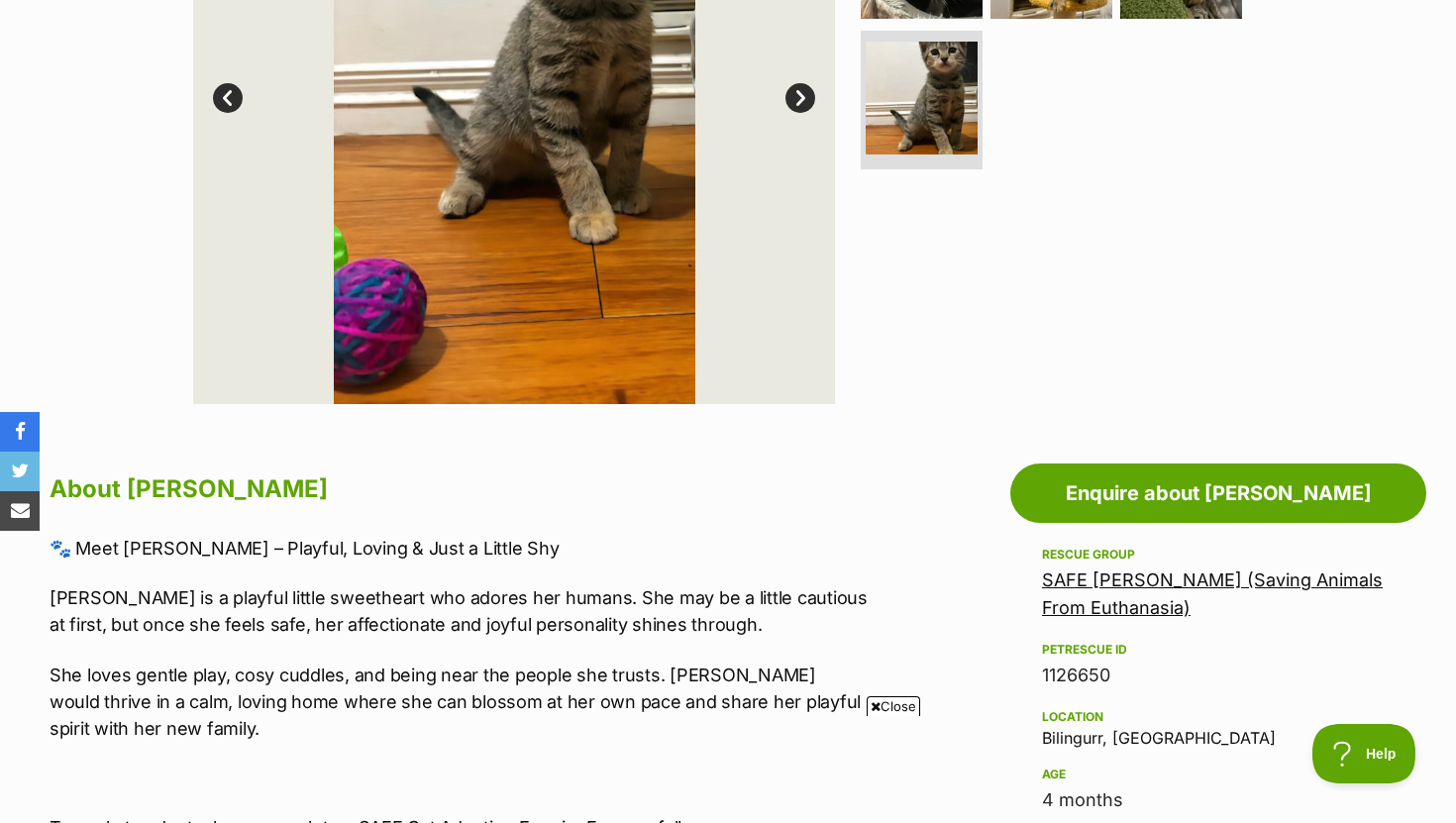 scroll, scrollTop: 333, scrollLeft: 0, axis: vertical 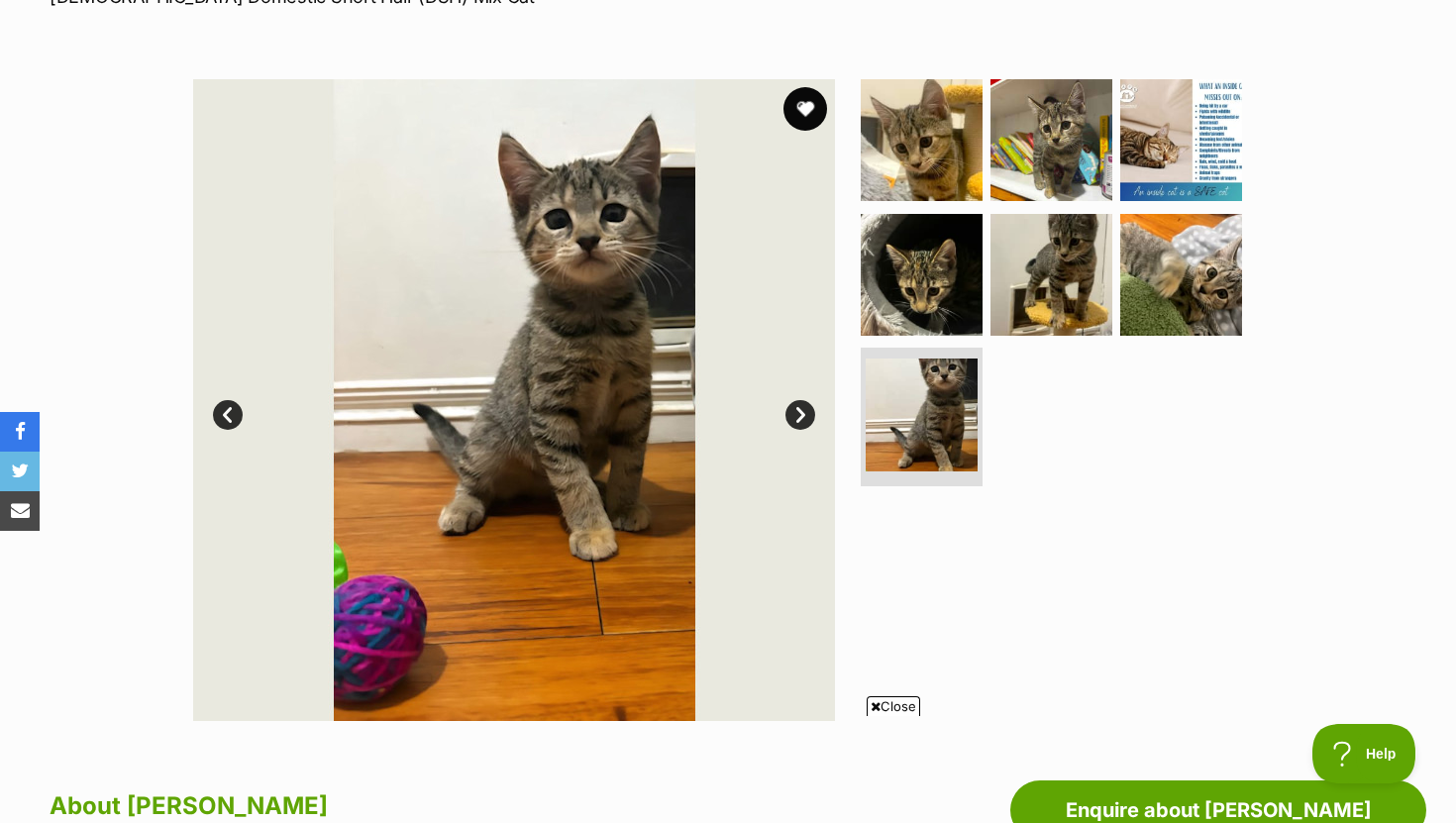 click at bounding box center (805, 109) 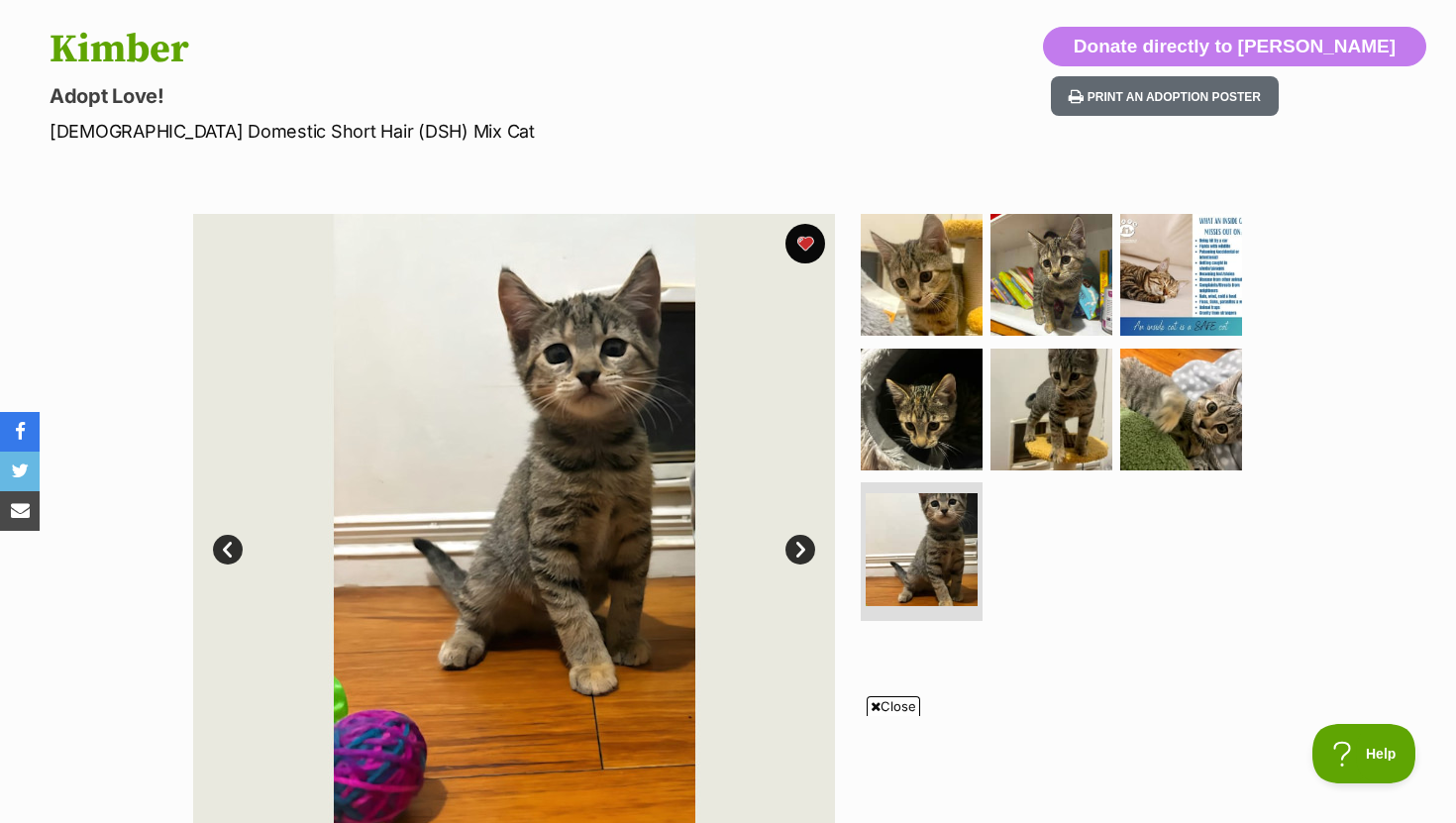 scroll, scrollTop: 0, scrollLeft: 0, axis: both 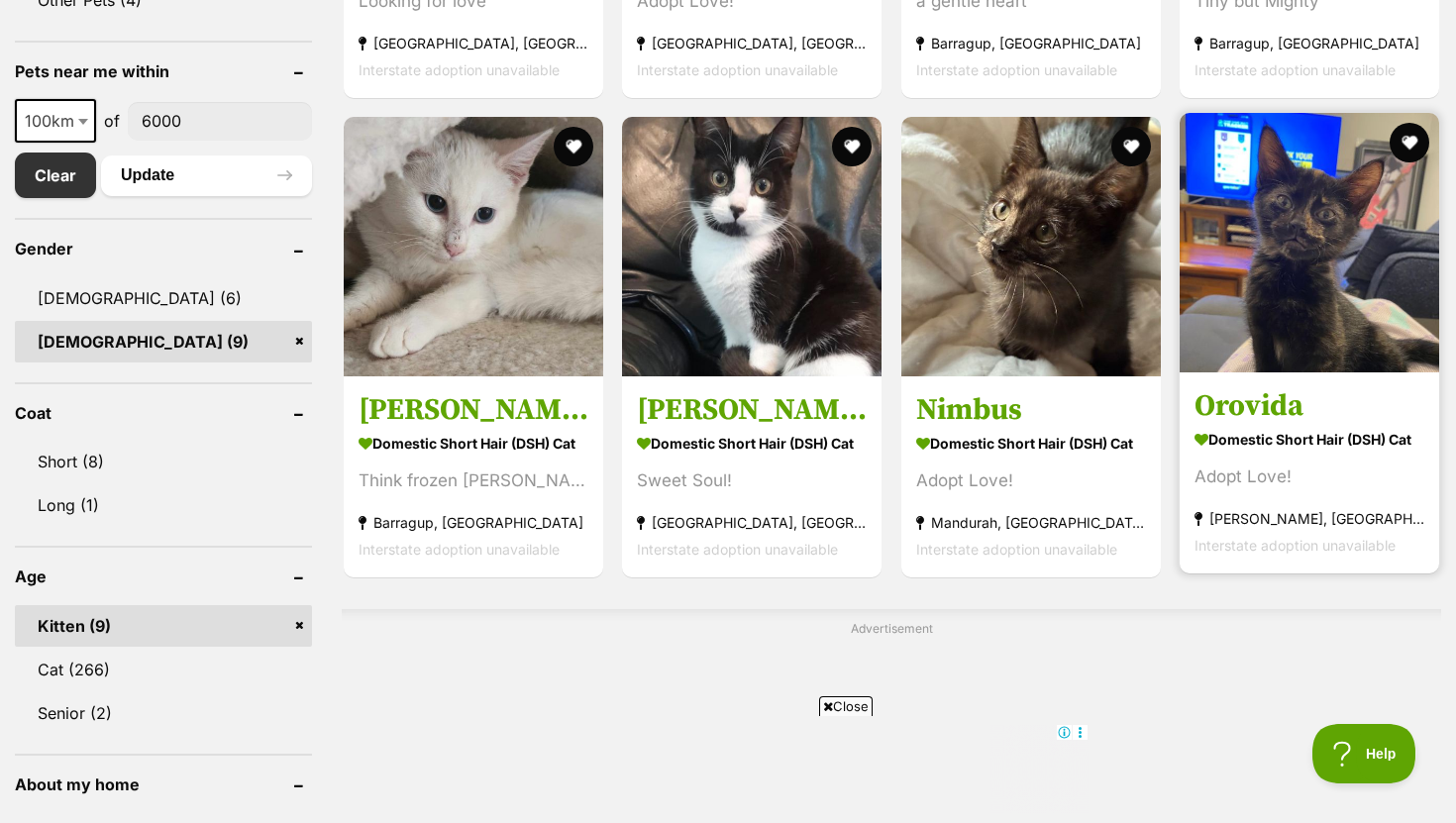 click at bounding box center [1309, 243] 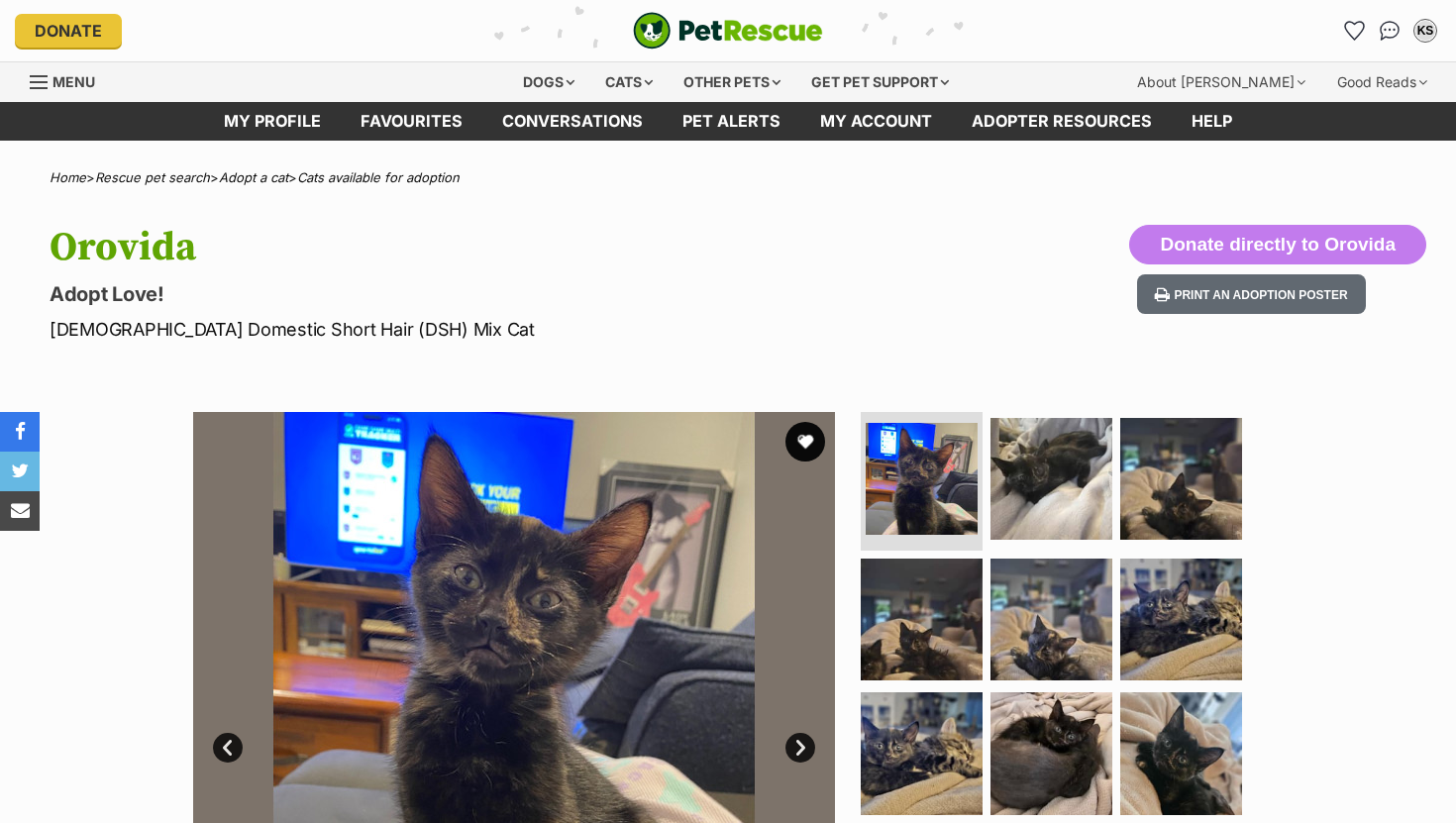 scroll, scrollTop: 0, scrollLeft: 0, axis: both 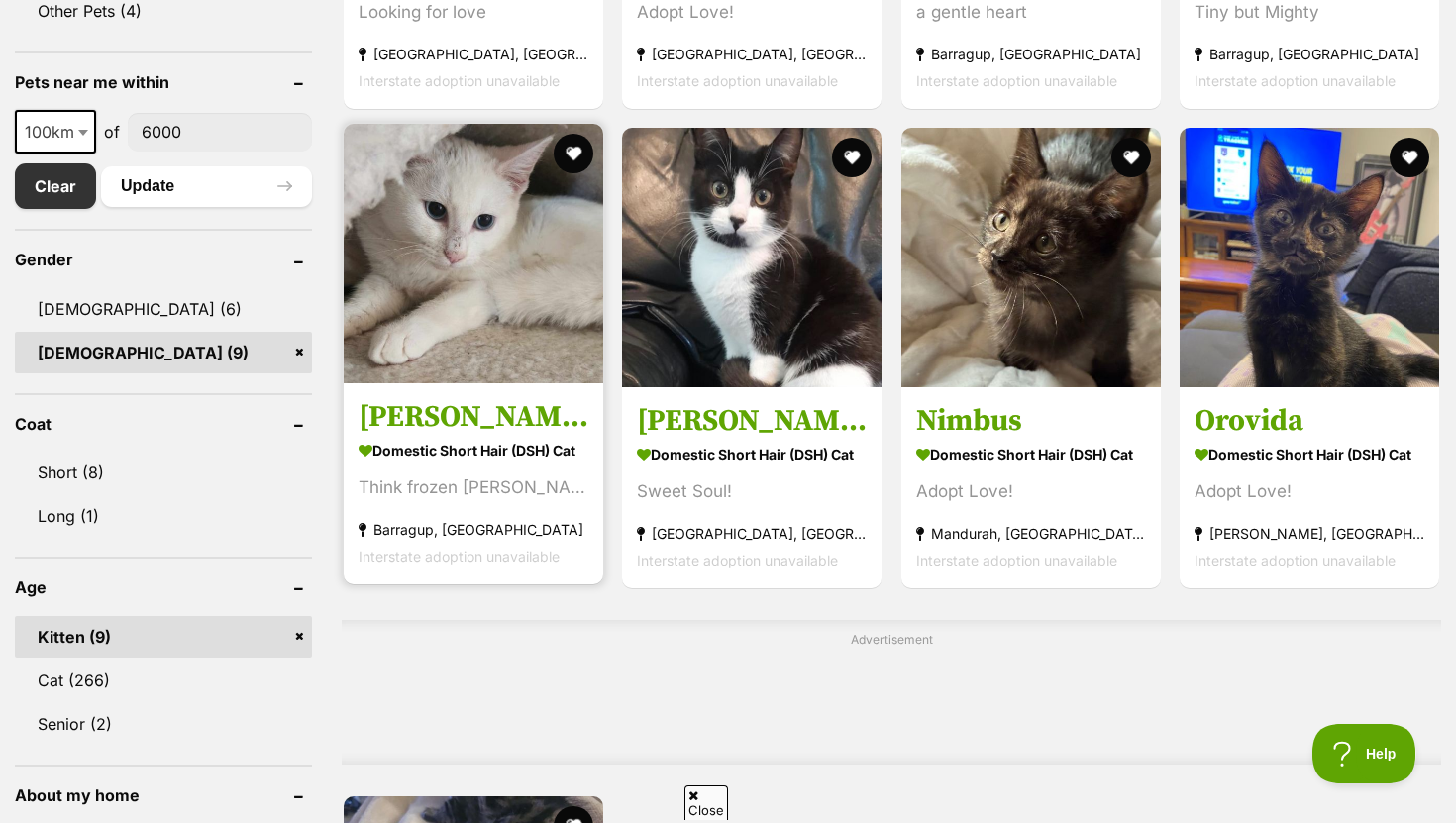 click at bounding box center (473, 254) 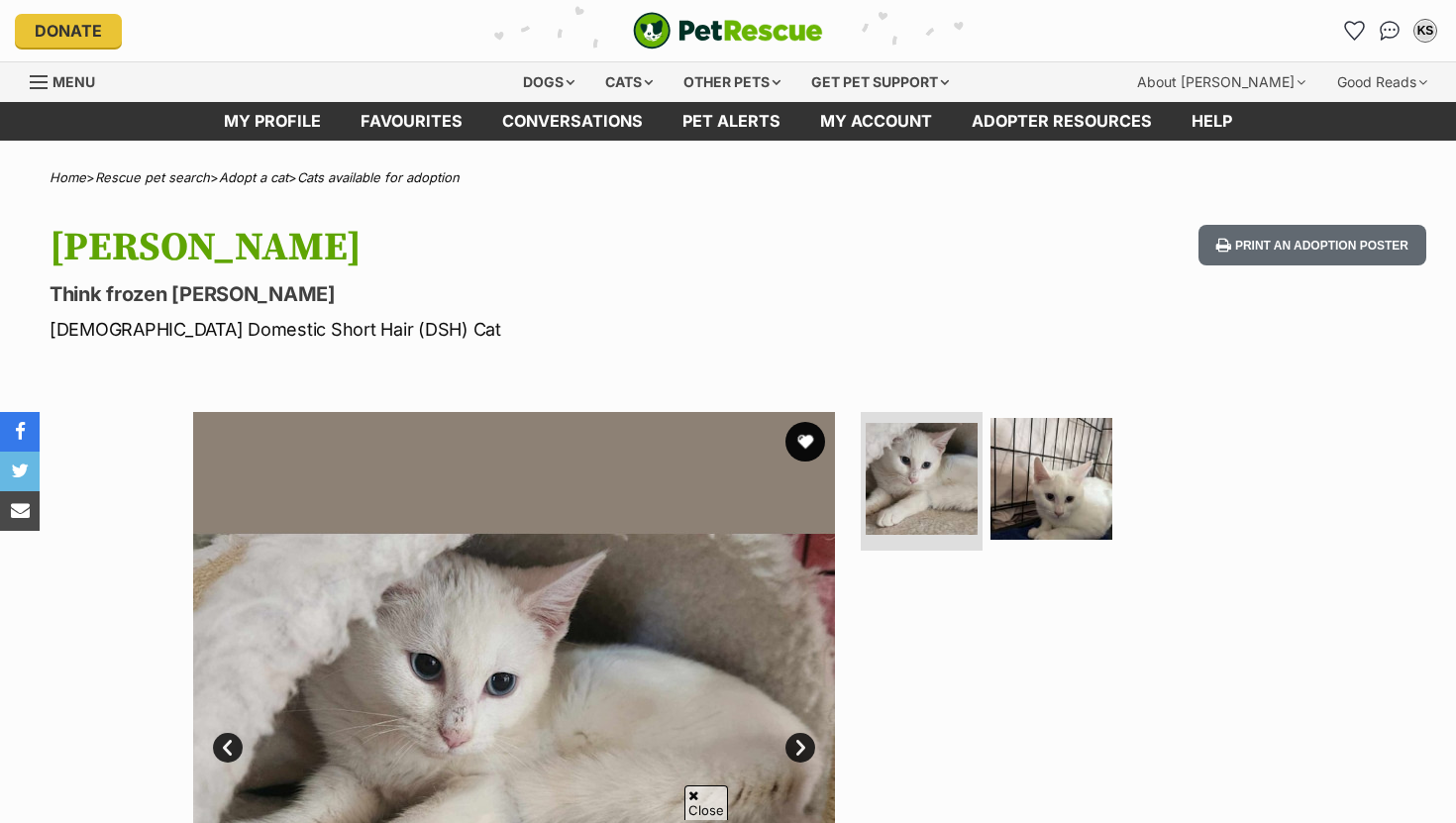 scroll, scrollTop: 1057, scrollLeft: 0, axis: vertical 